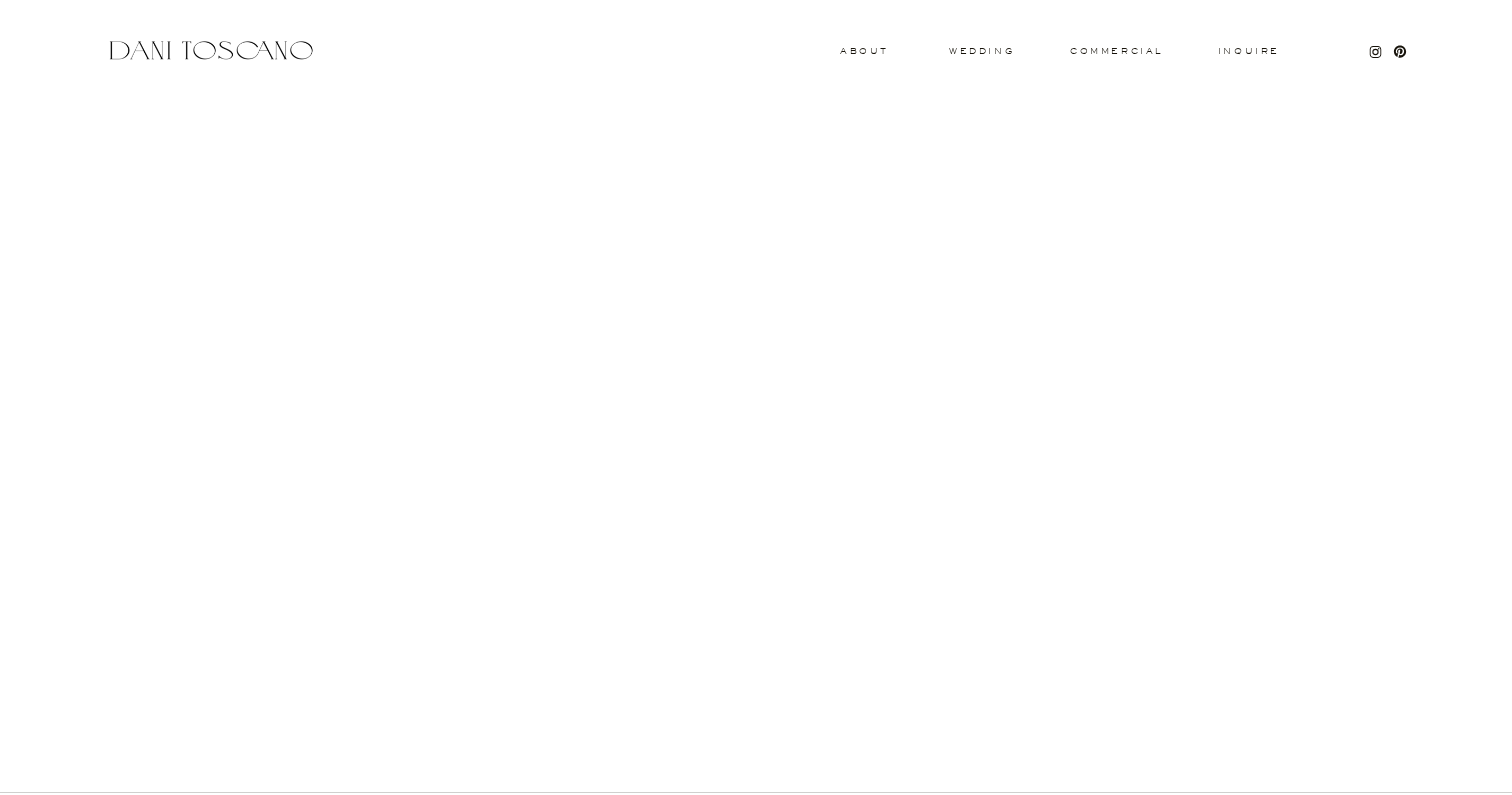 scroll, scrollTop: 1983, scrollLeft: 0, axis: vertical 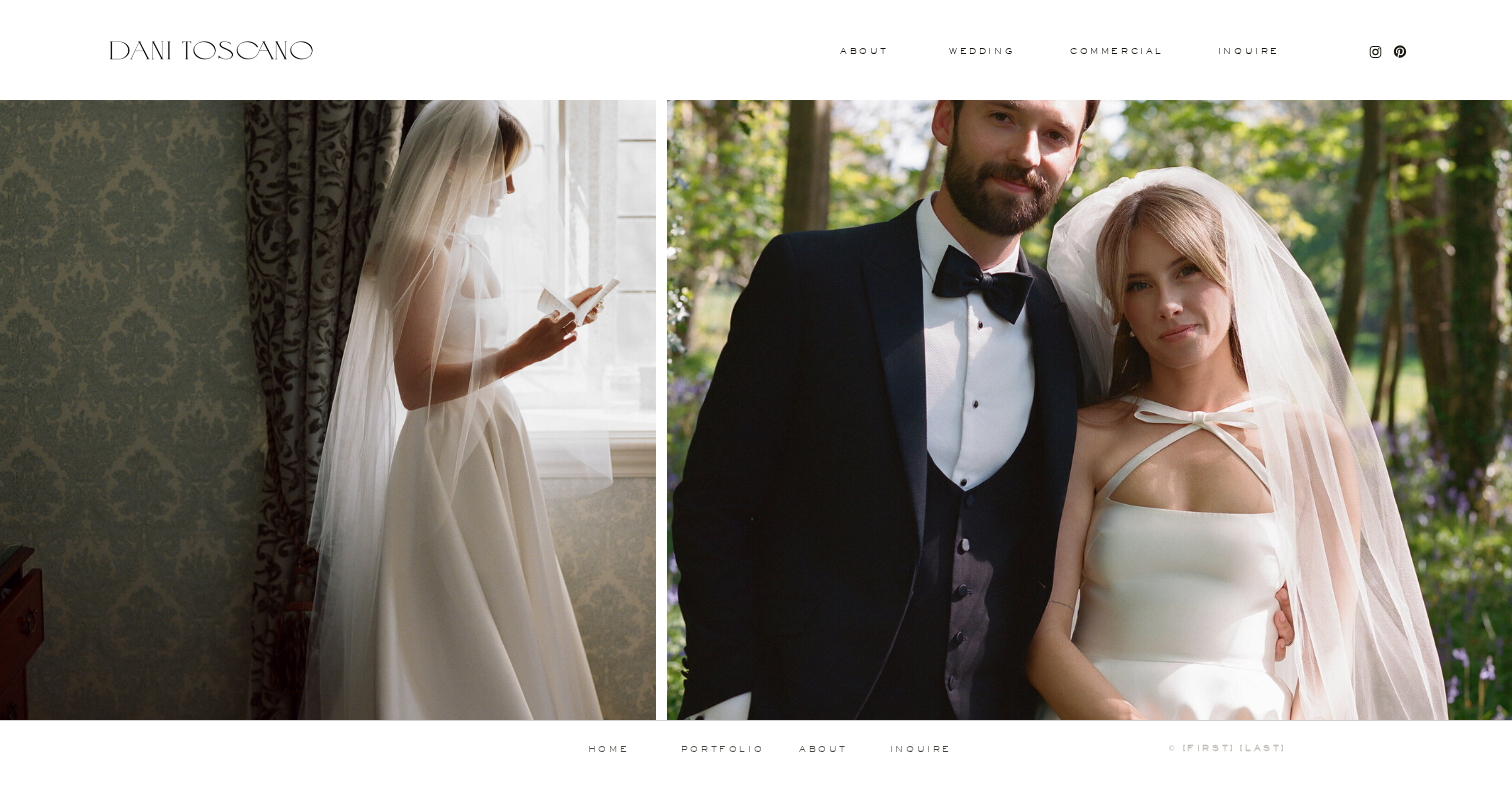 click on "portfolio" at bounding box center [722, 749] 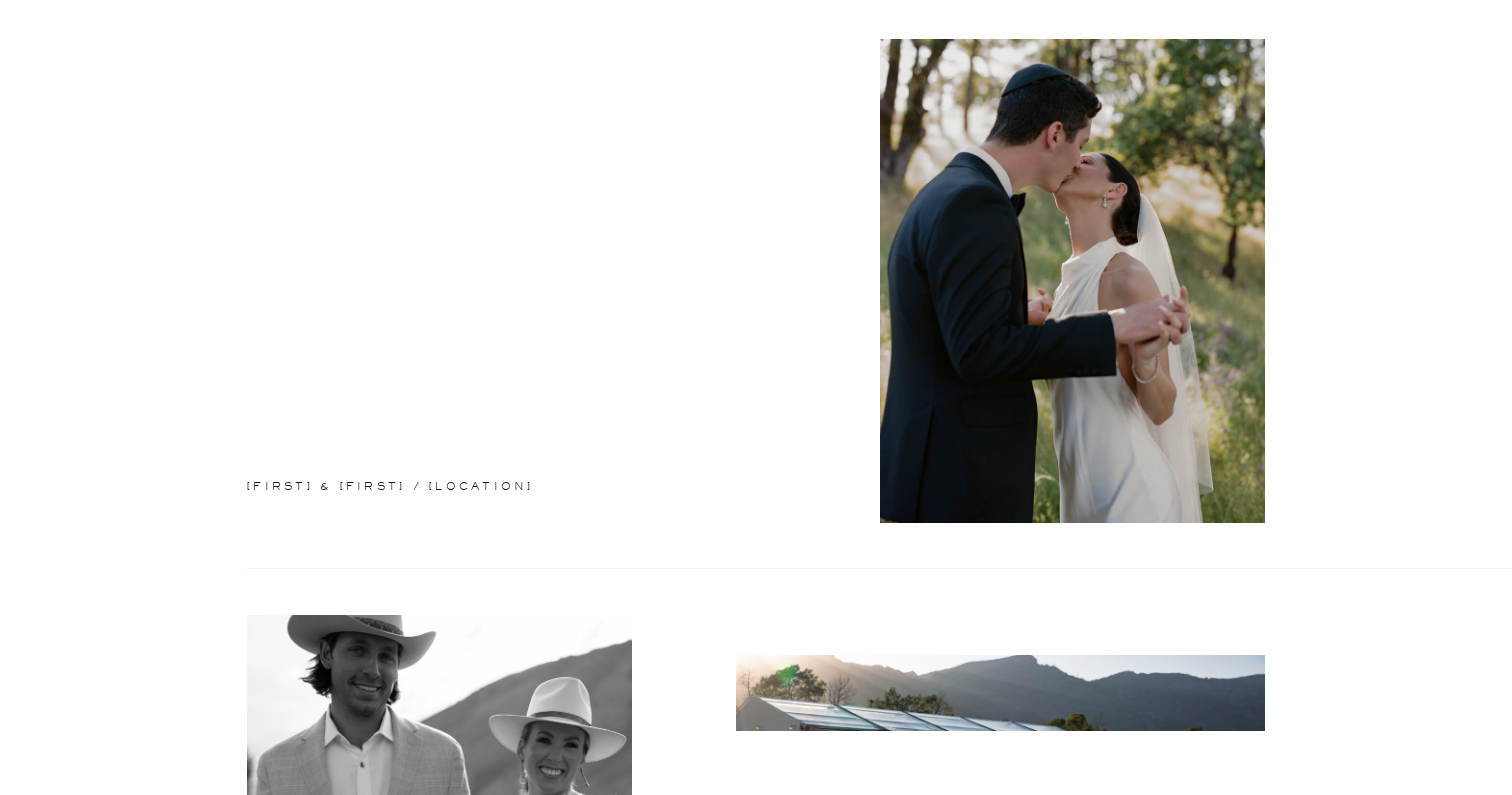 scroll, scrollTop: 682, scrollLeft: 0, axis: vertical 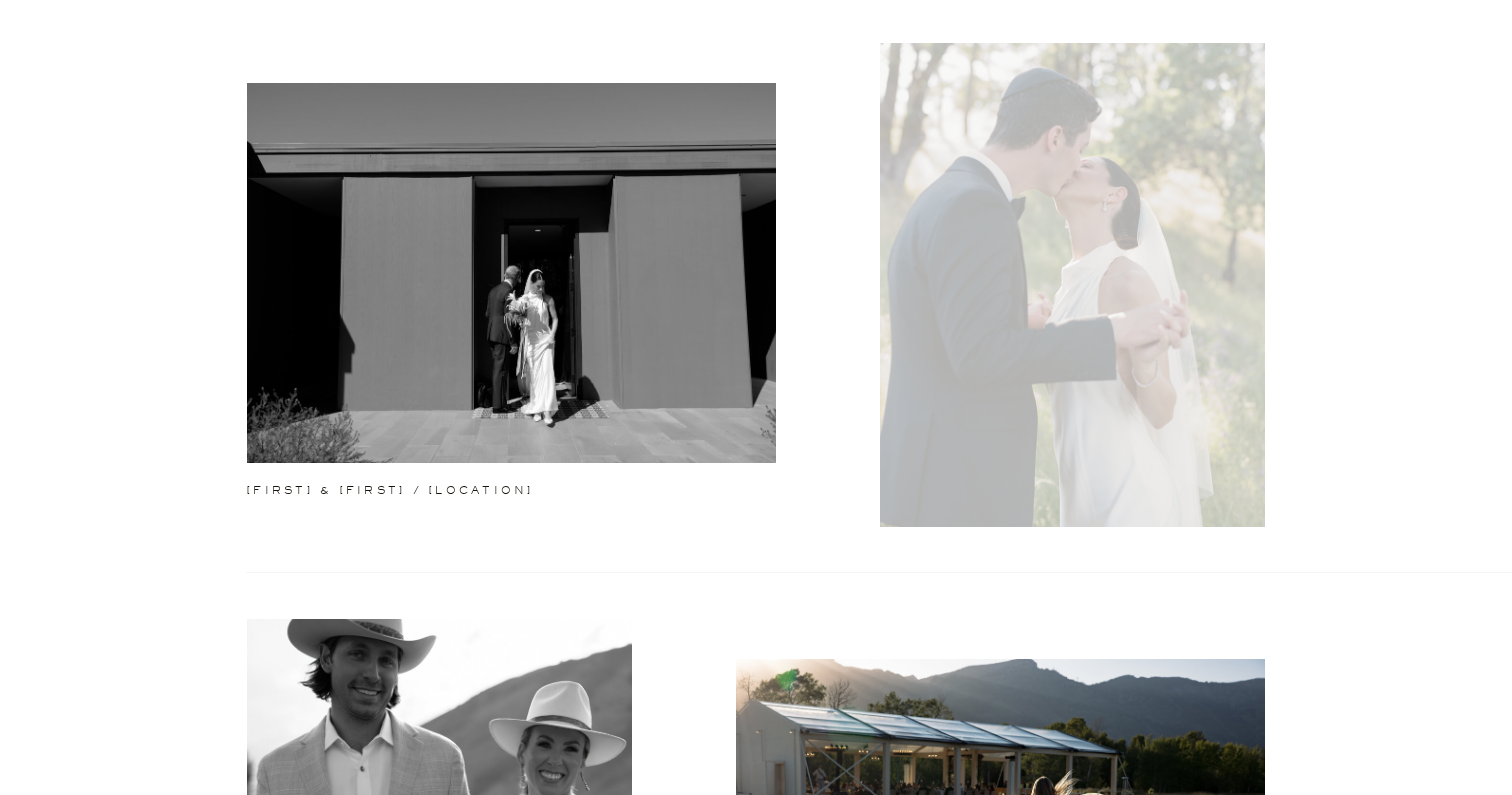 click at bounding box center [1072, 285] 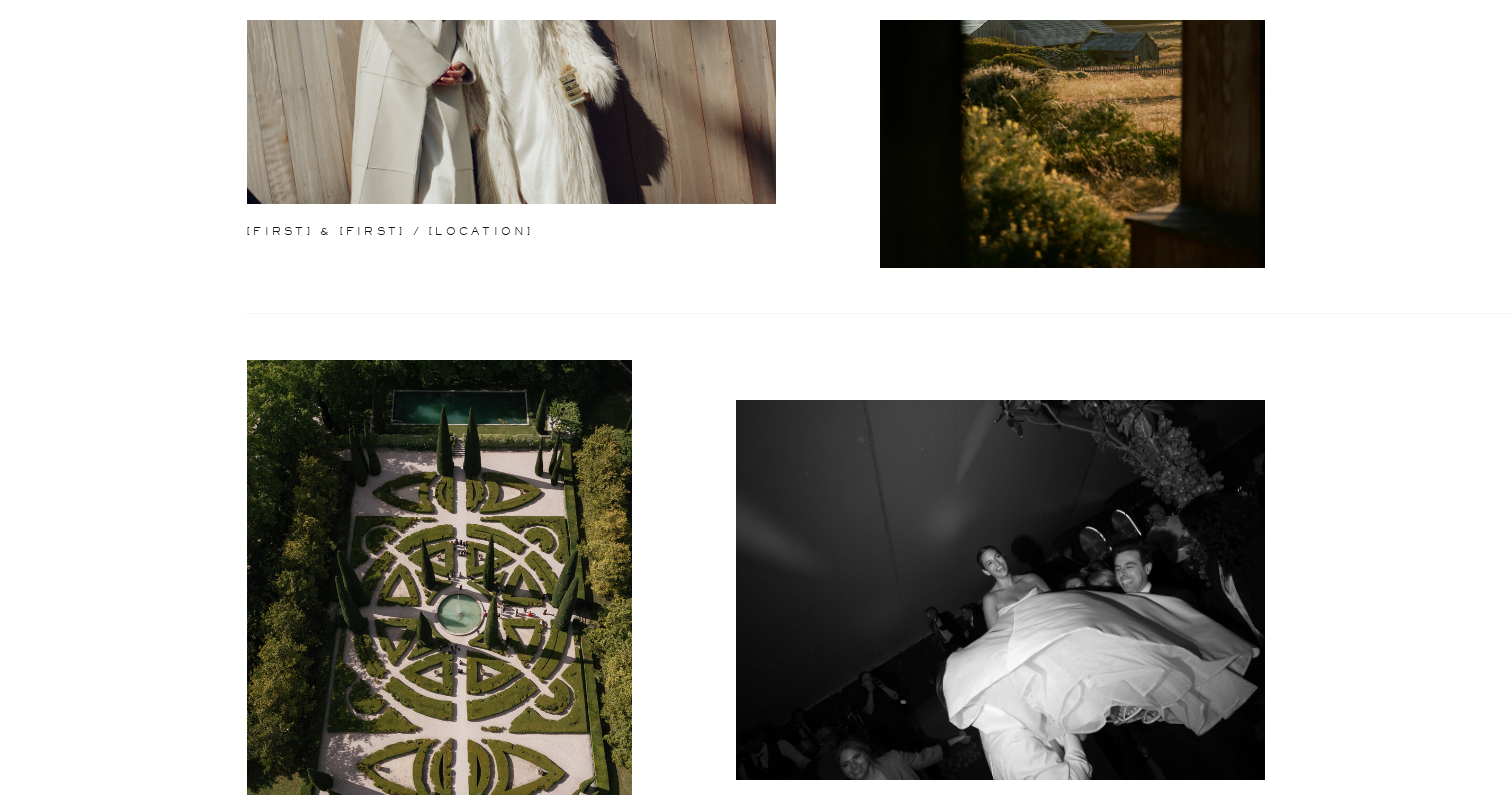 scroll, scrollTop: 2096, scrollLeft: 0, axis: vertical 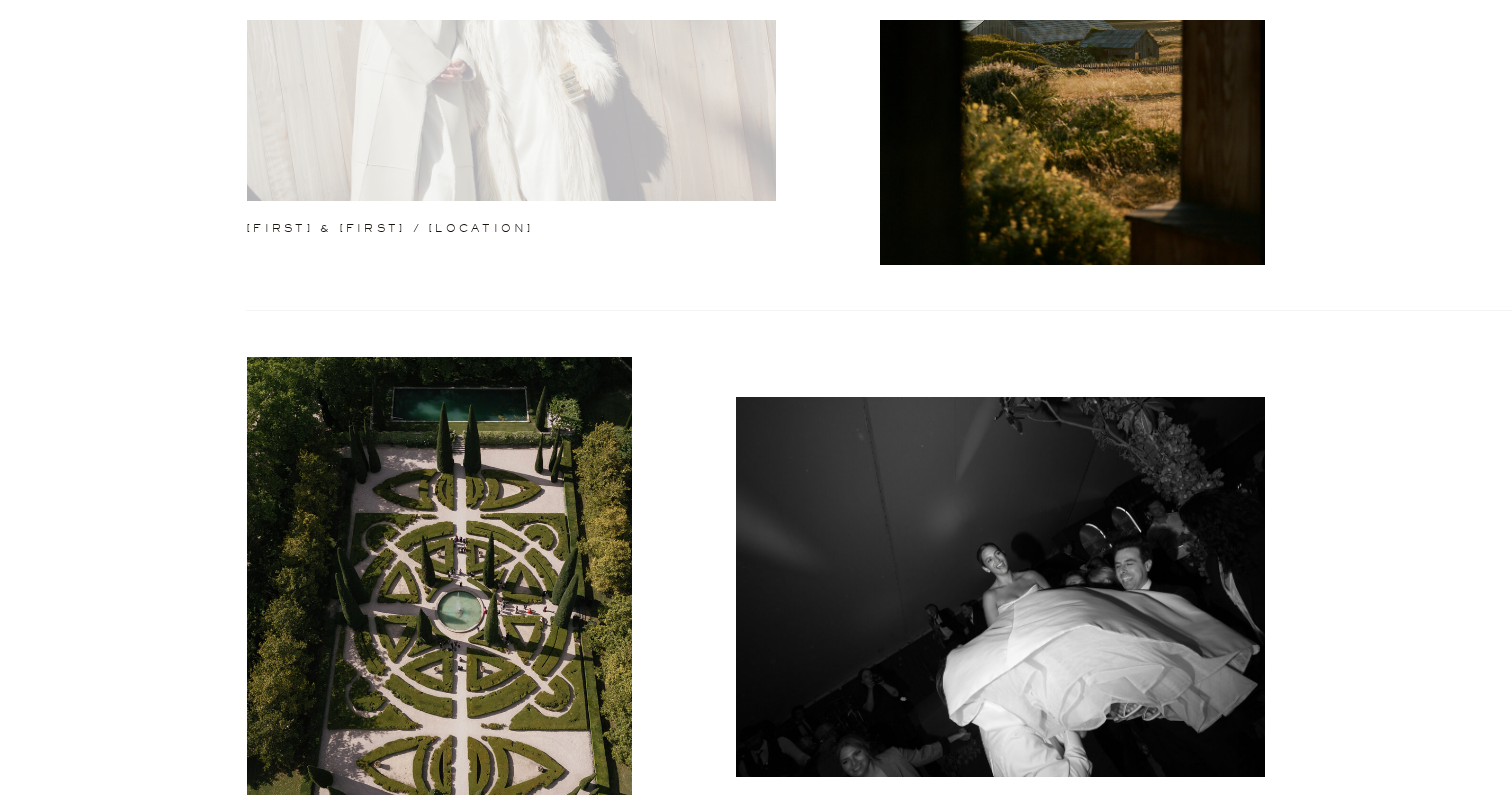 click at bounding box center (511, 11) 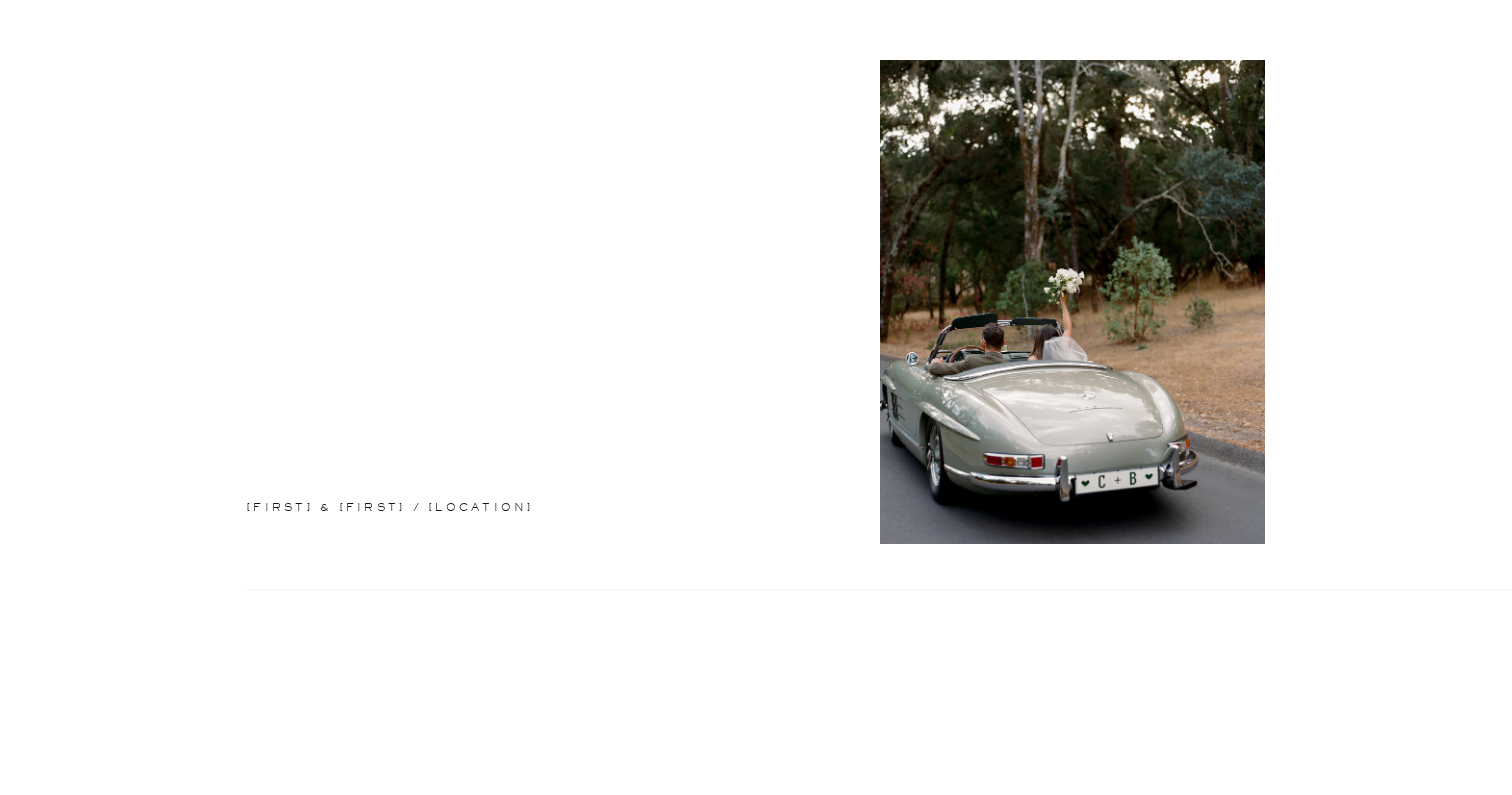 scroll, scrollTop: 3031, scrollLeft: 0, axis: vertical 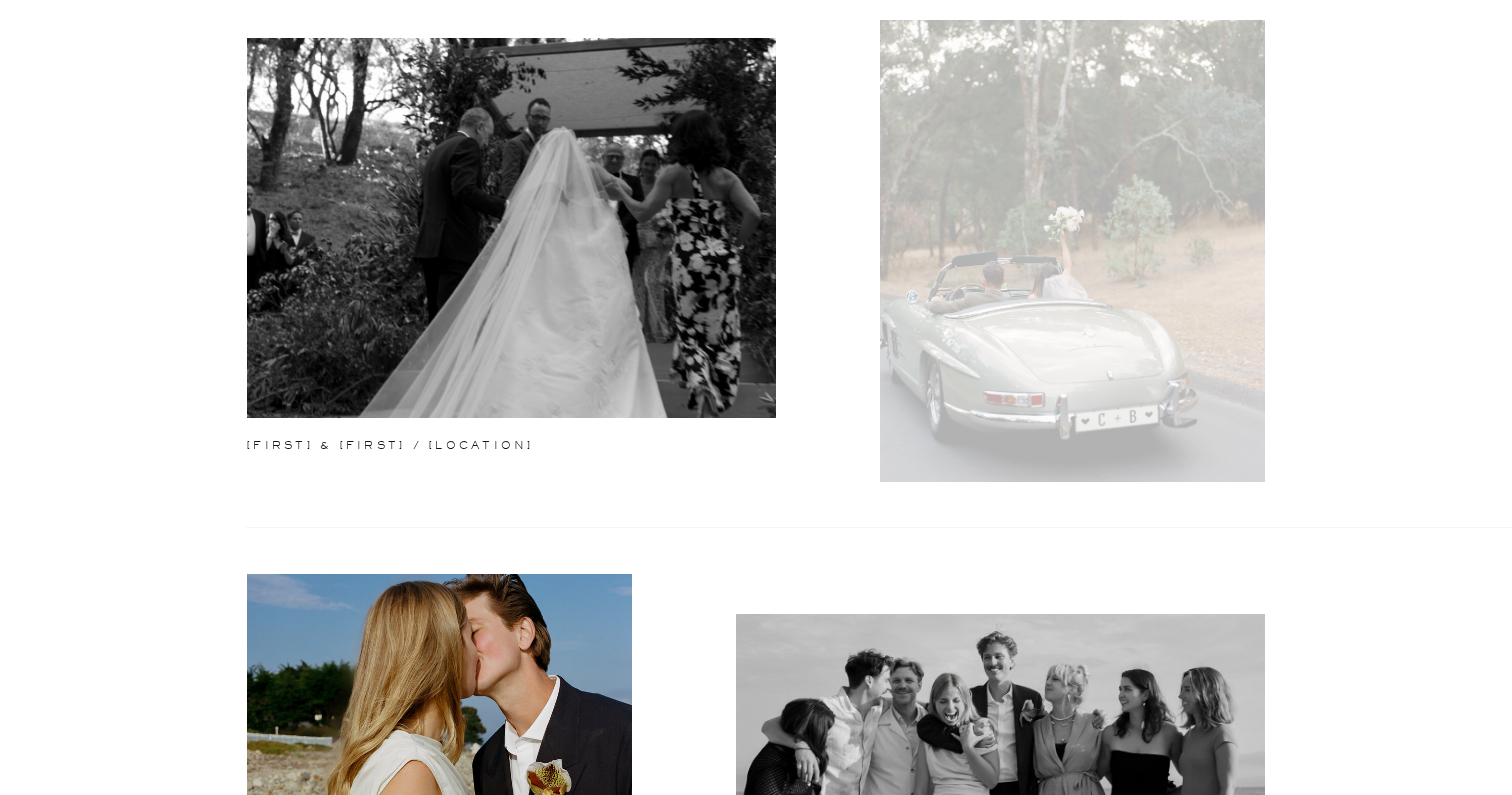 click at bounding box center (1072, 240) 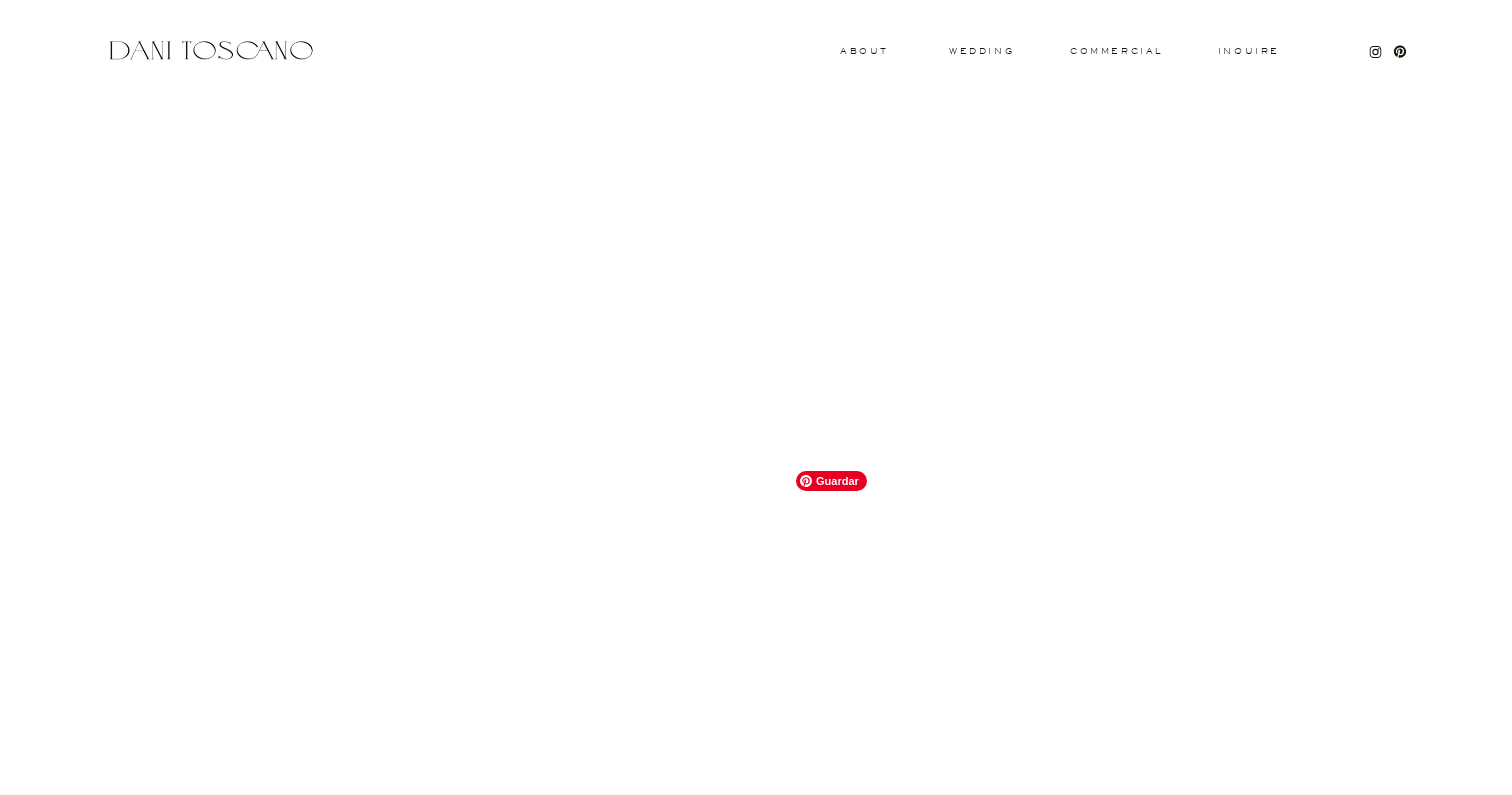 scroll, scrollTop: 11877, scrollLeft: 0, axis: vertical 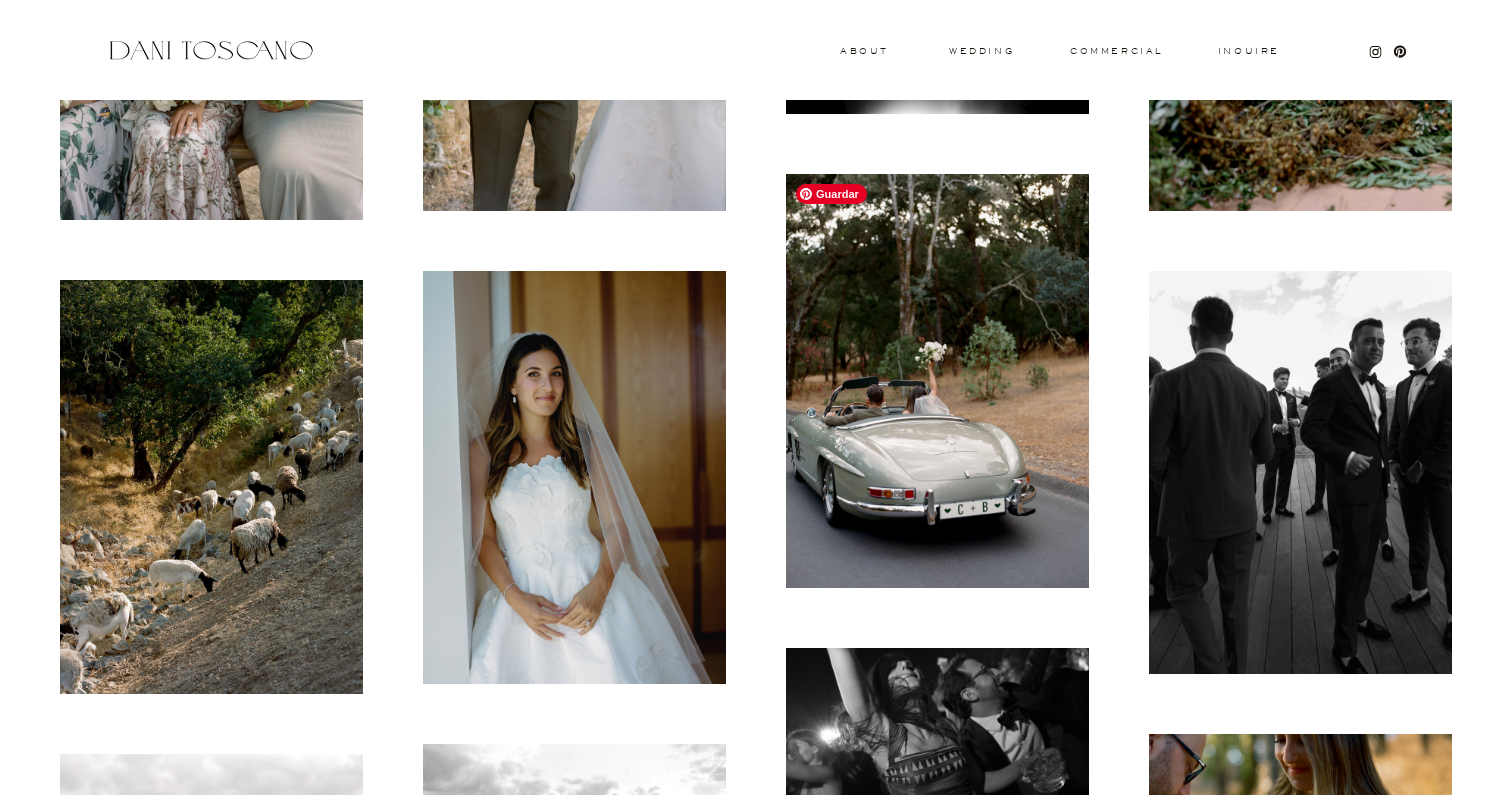 click at bounding box center [937, 381] 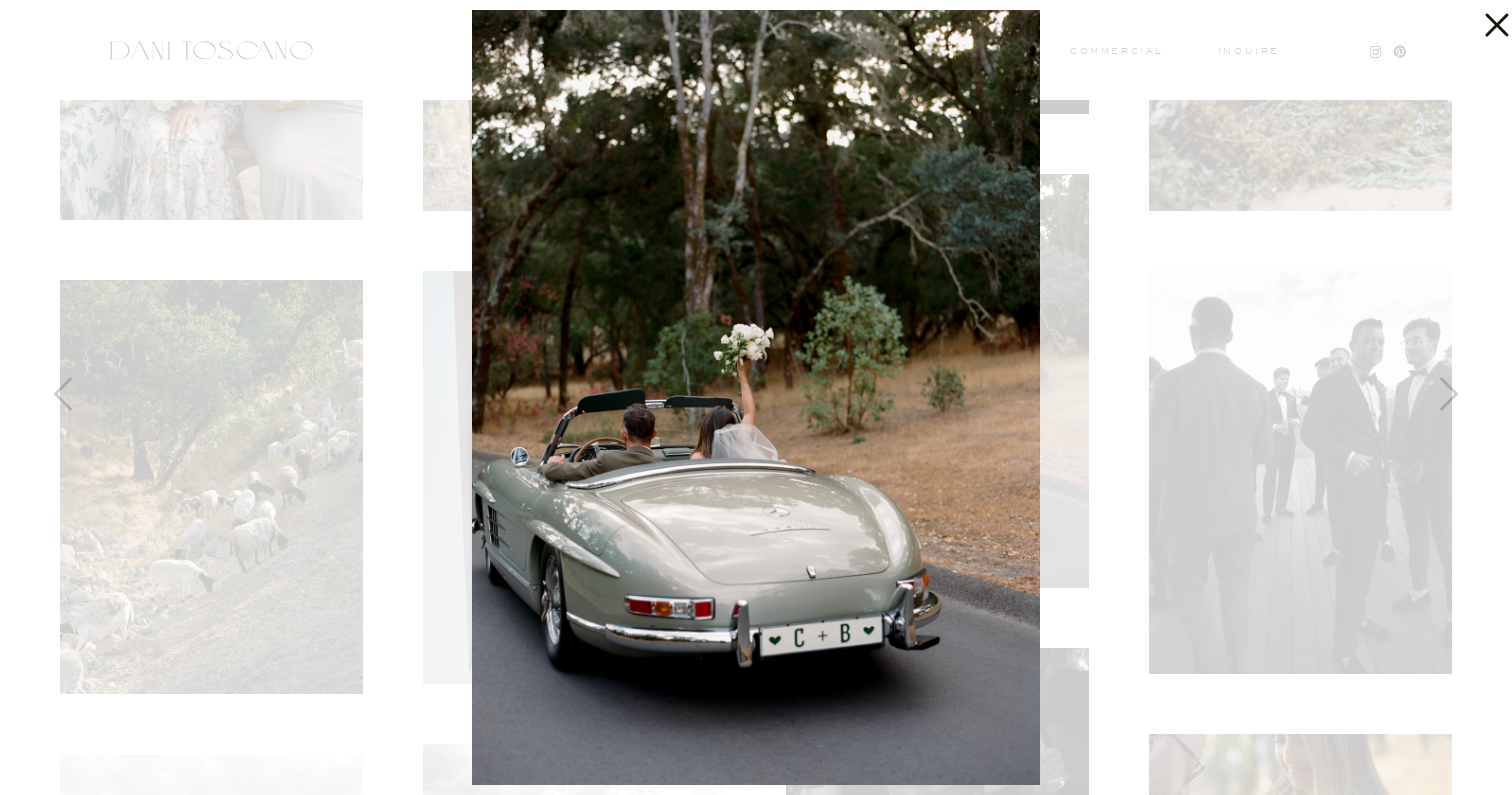 click 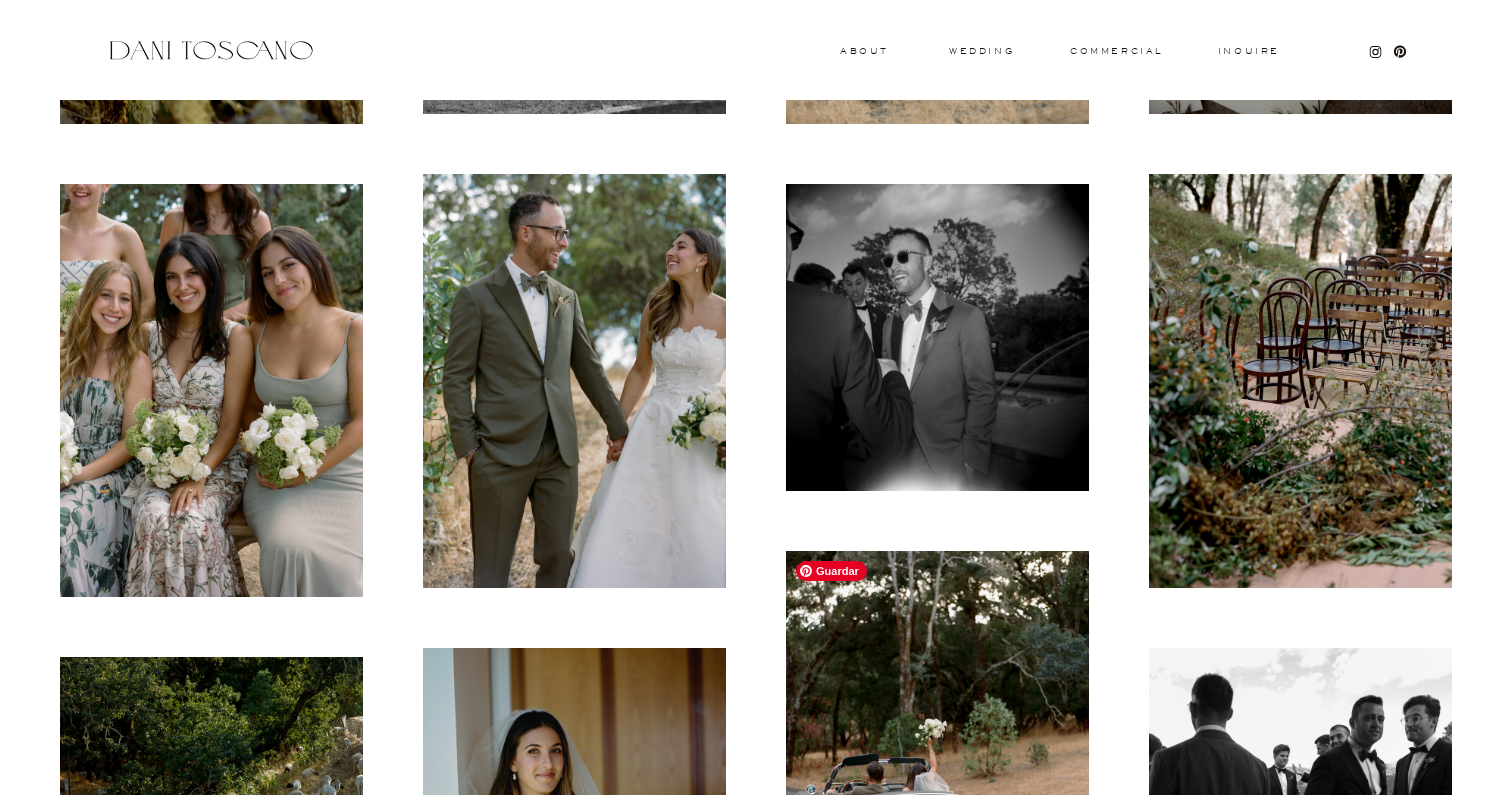 scroll, scrollTop: 999, scrollLeft: 0, axis: vertical 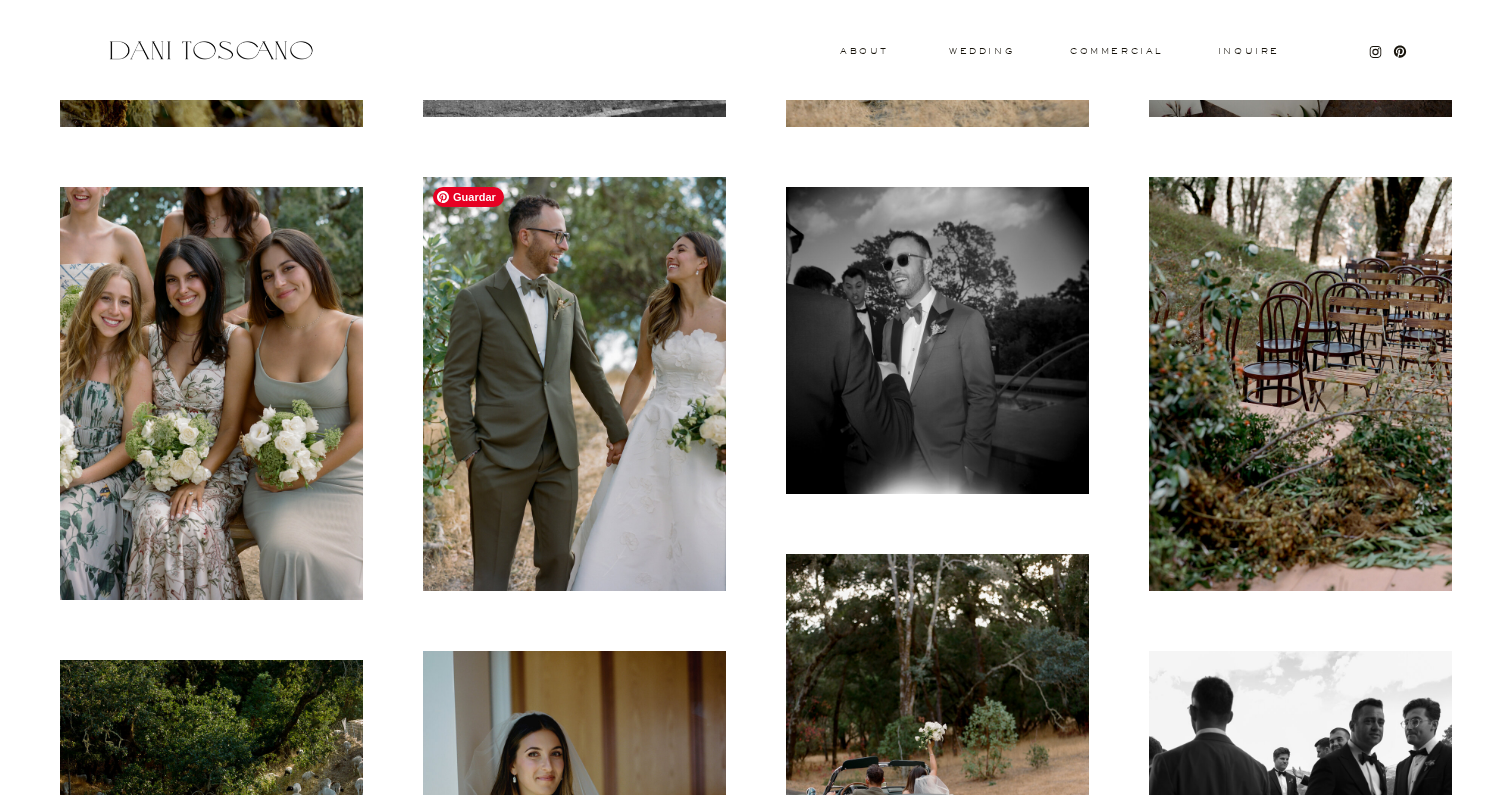 click at bounding box center [574, 384] 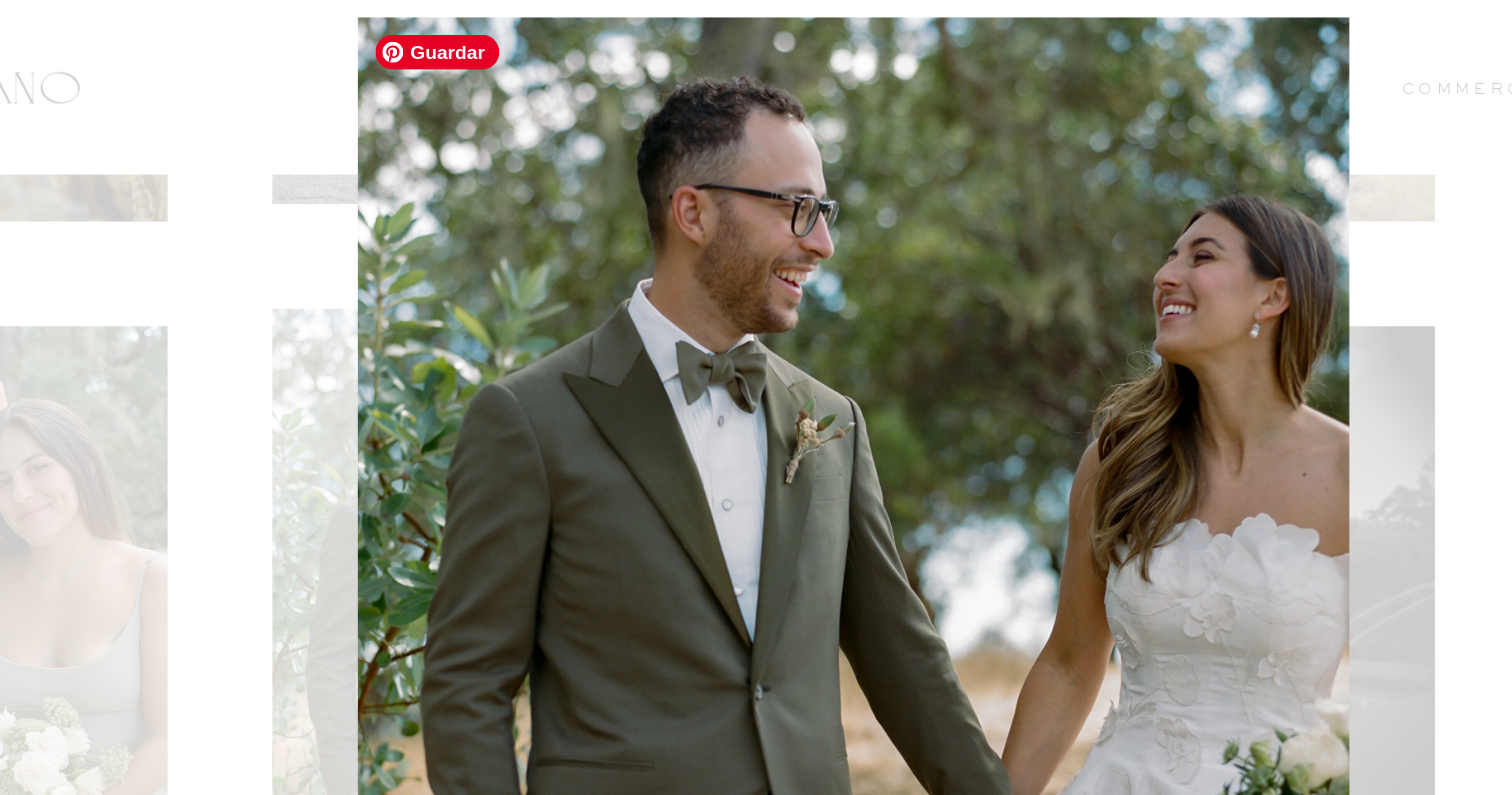 click at bounding box center (756, 397) 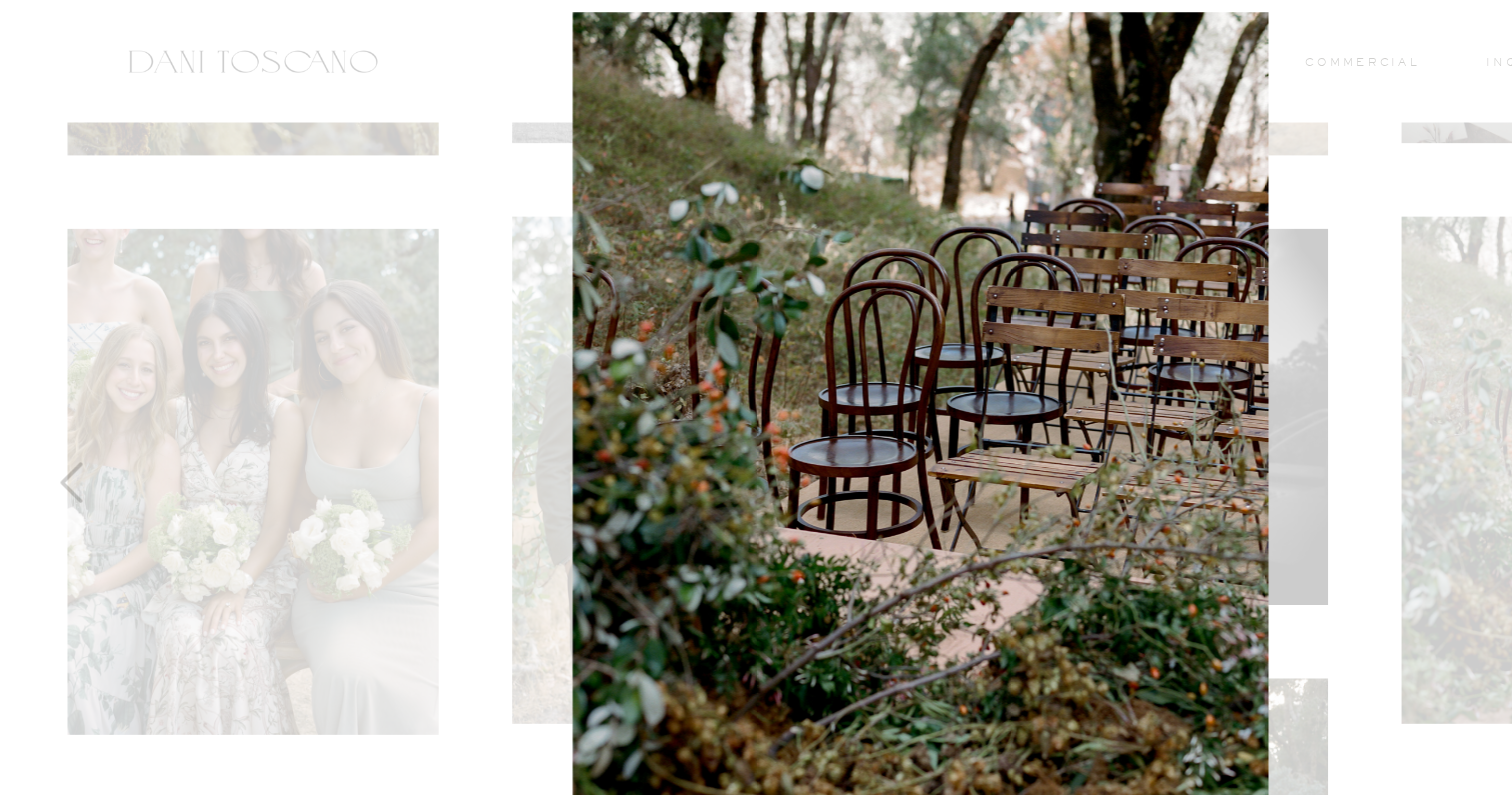 click at bounding box center [756, 397] 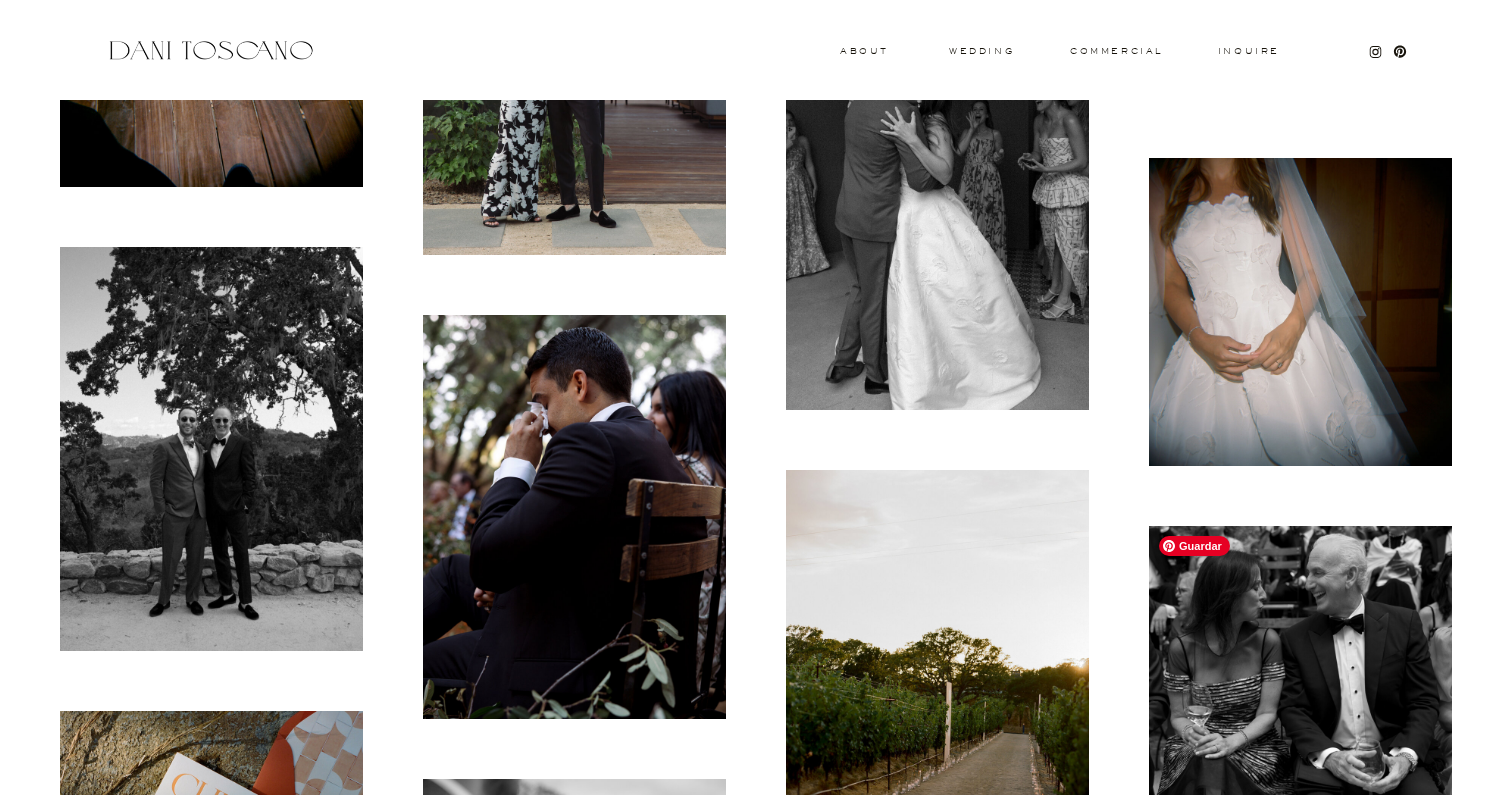 scroll, scrollTop: 7615, scrollLeft: 0, axis: vertical 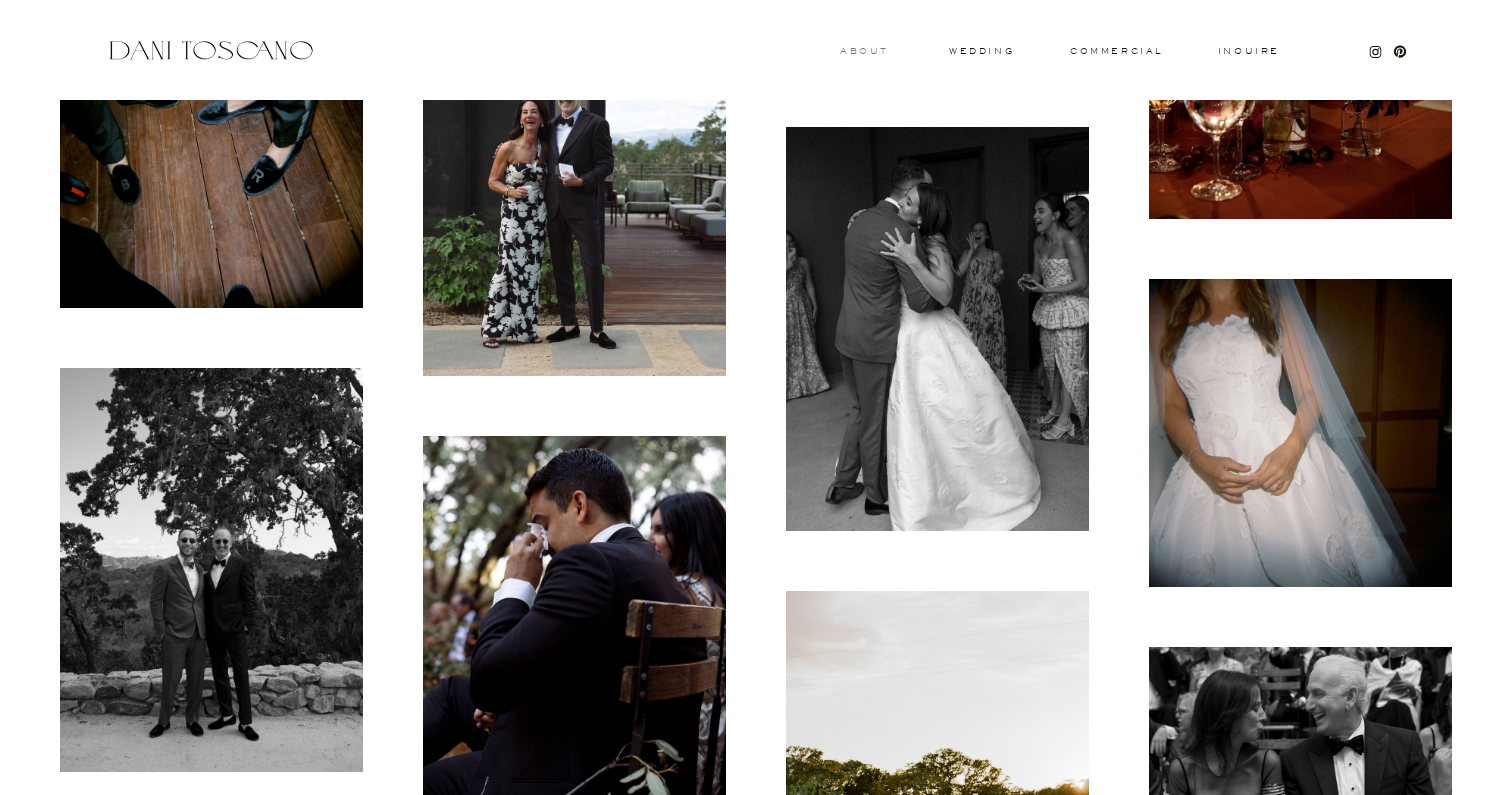 click on "About" at bounding box center (862, 50) 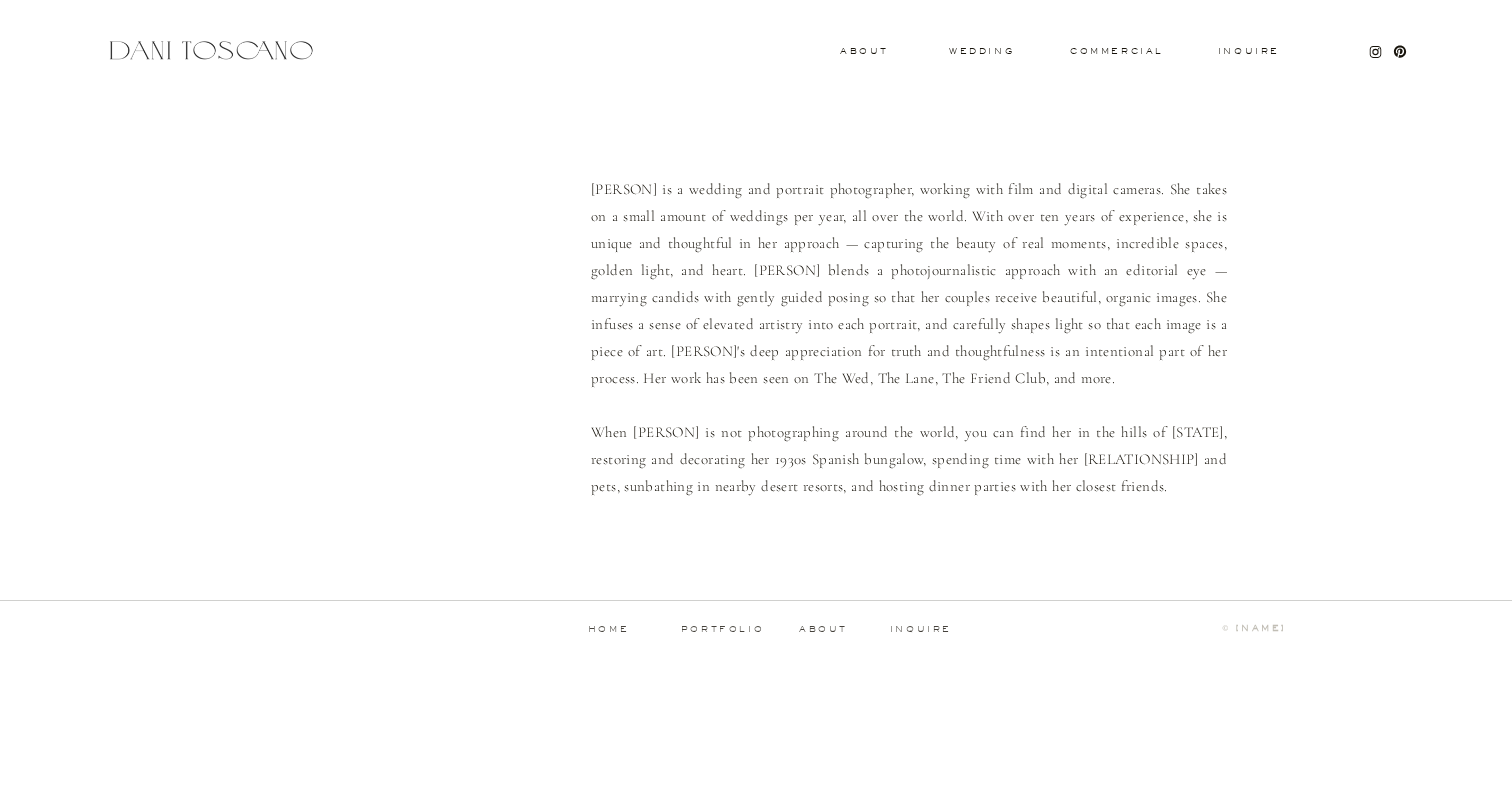 scroll, scrollTop: 0, scrollLeft: 0, axis: both 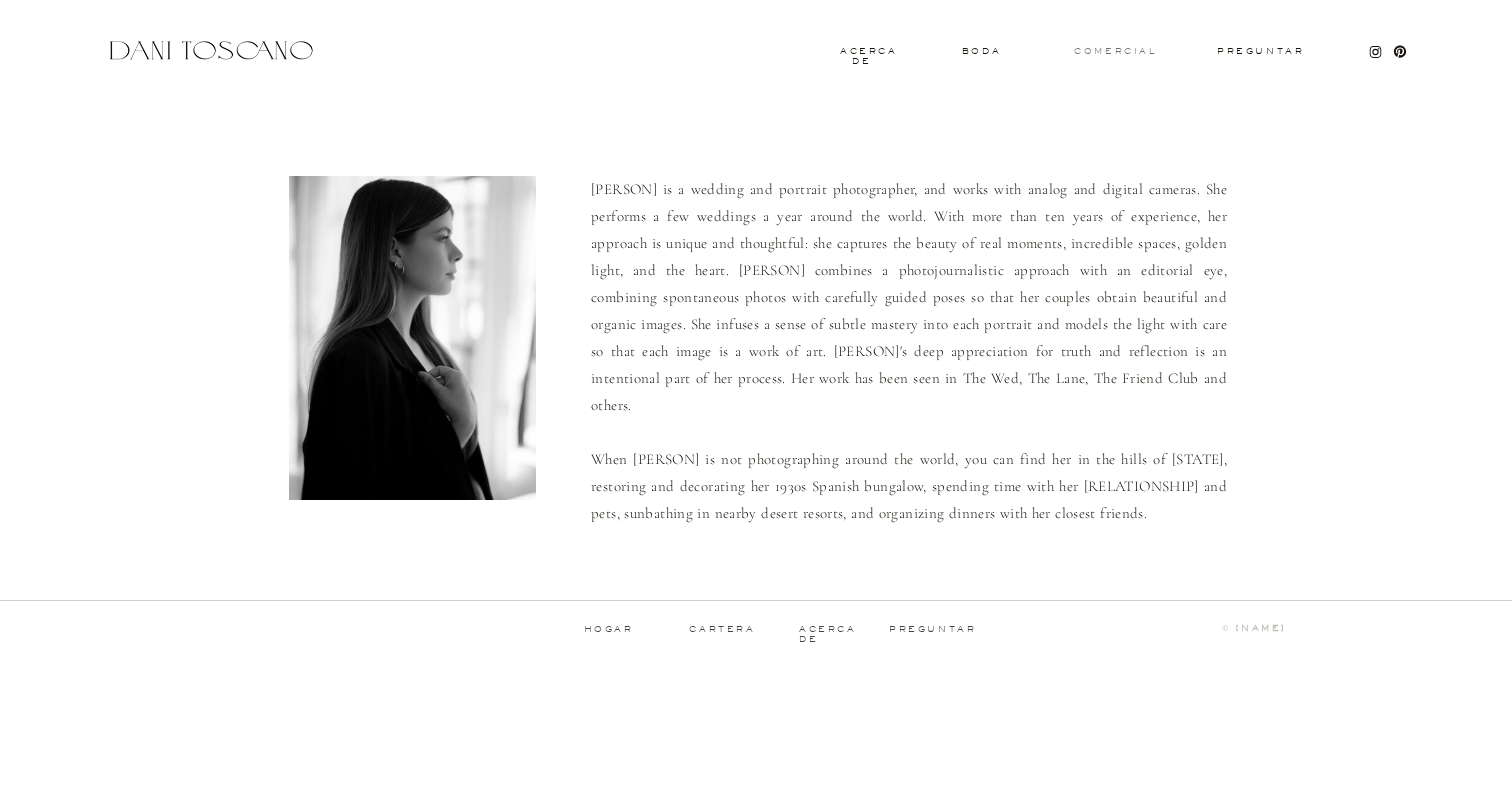 click on "comercial" at bounding box center (1115, 51) 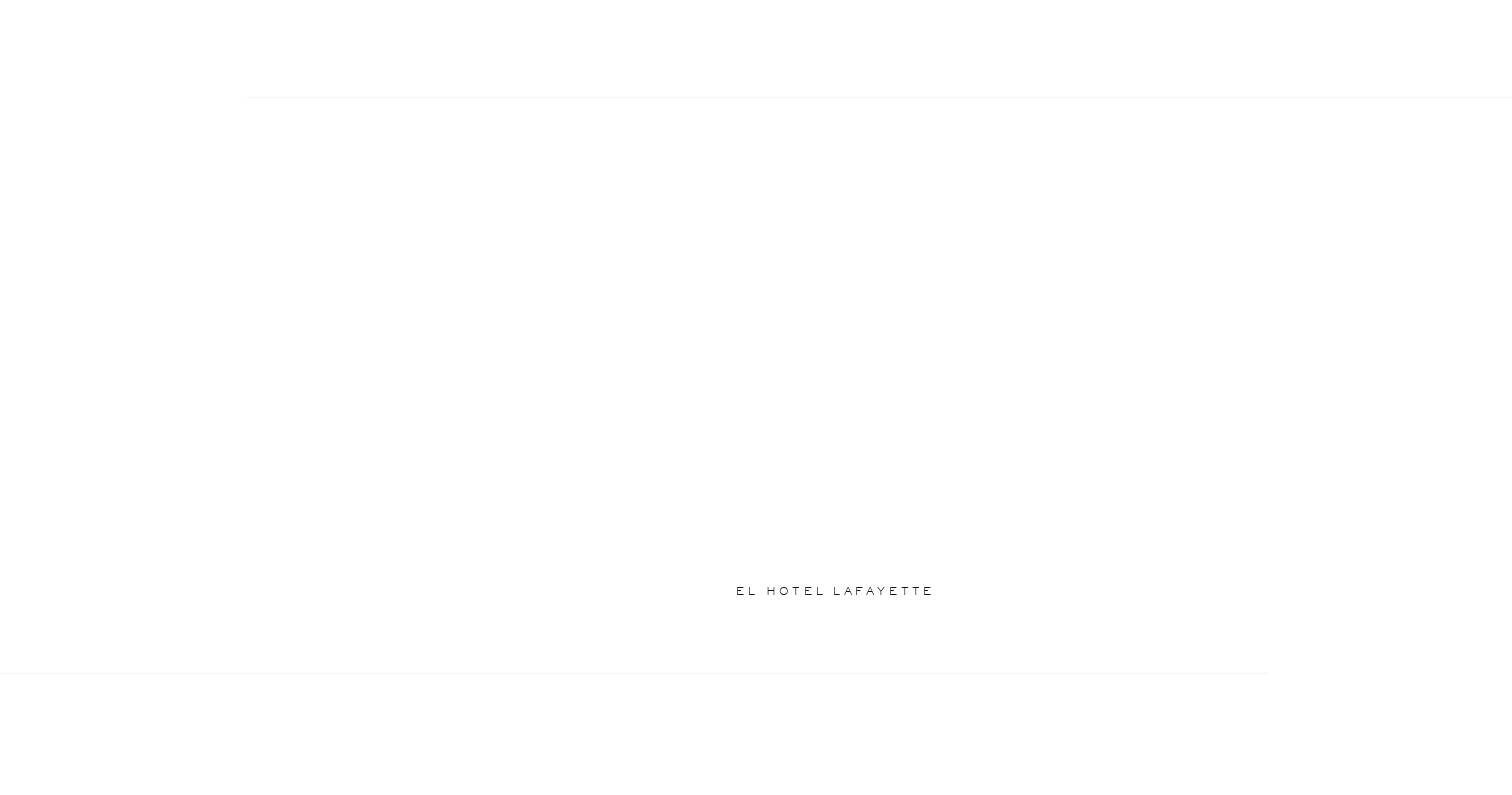 scroll, scrollTop: 2307, scrollLeft: 0, axis: vertical 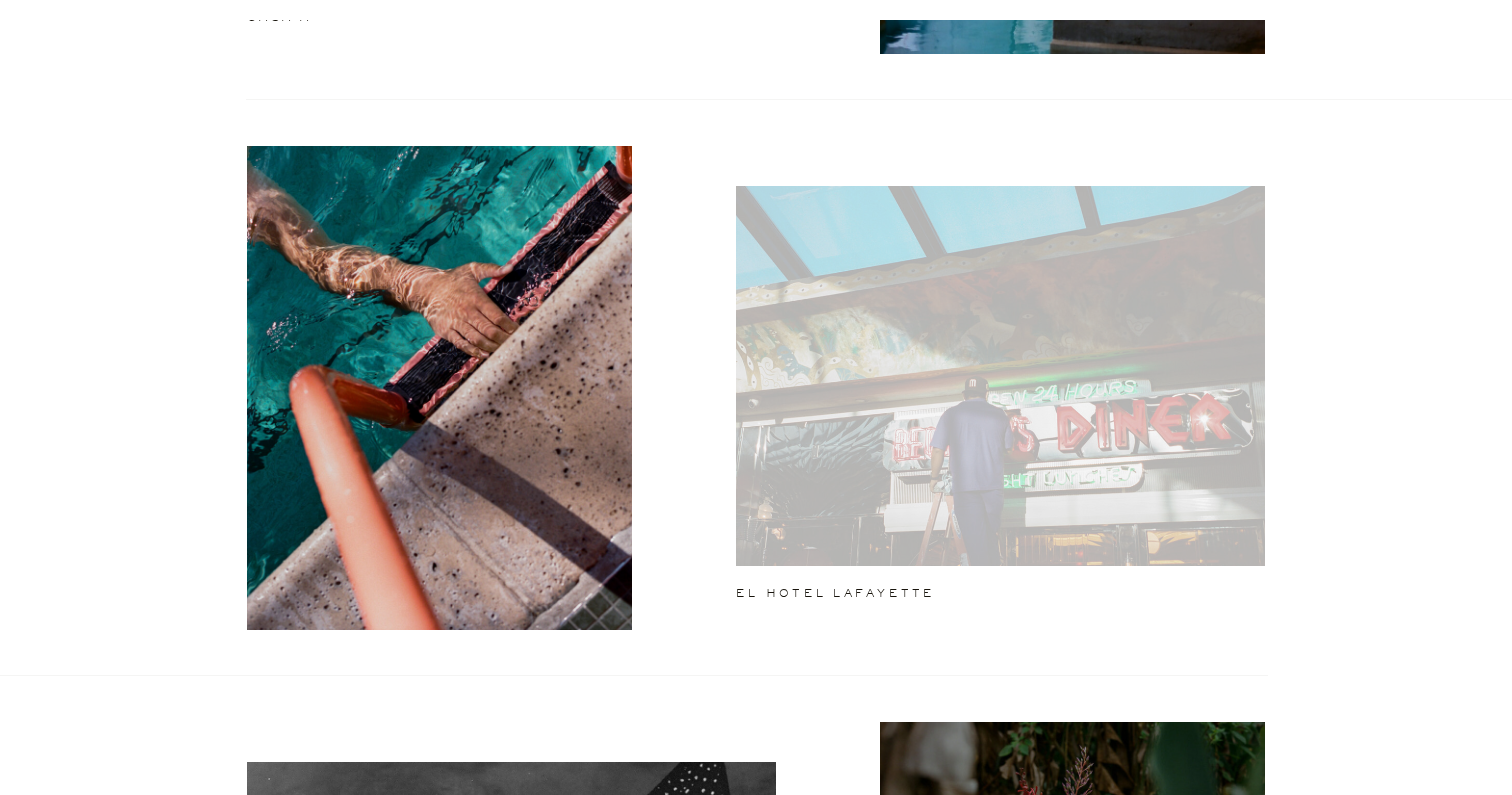 click at bounding box center [1000, 376] 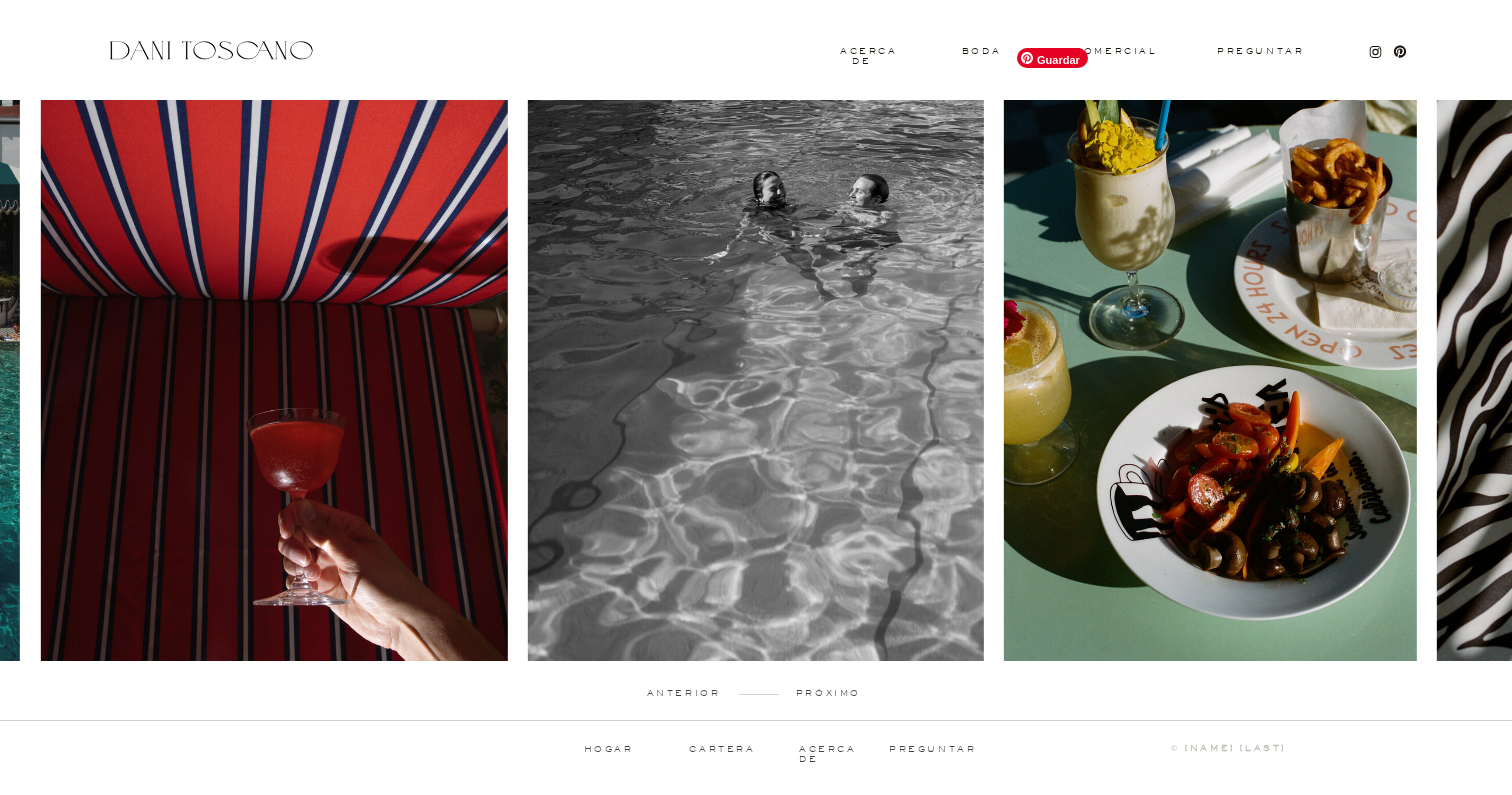 scroll, scrollTop: 82, scrollLeft: 0, axis: vertical 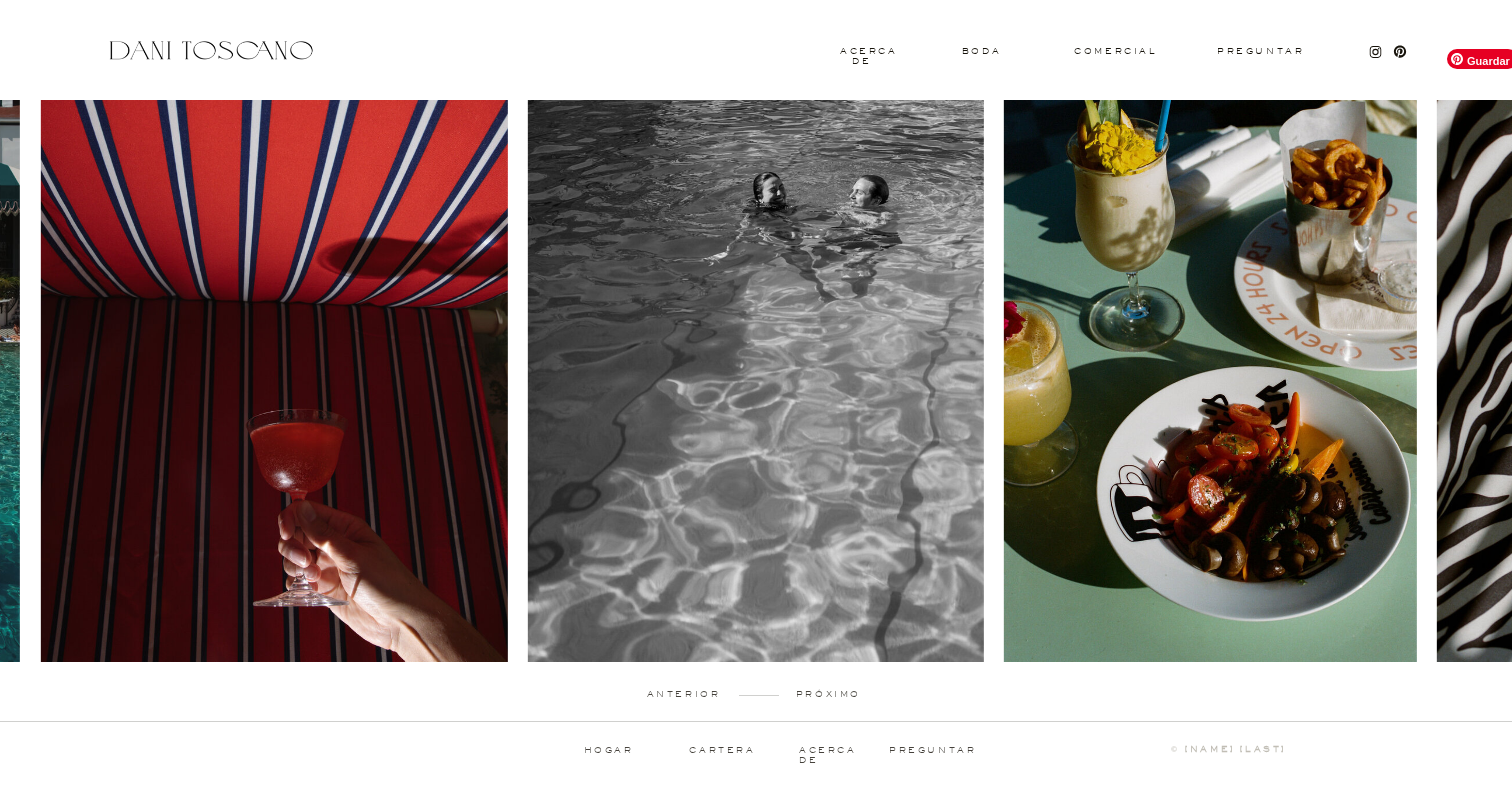 click at bounding box center (1643, 350) 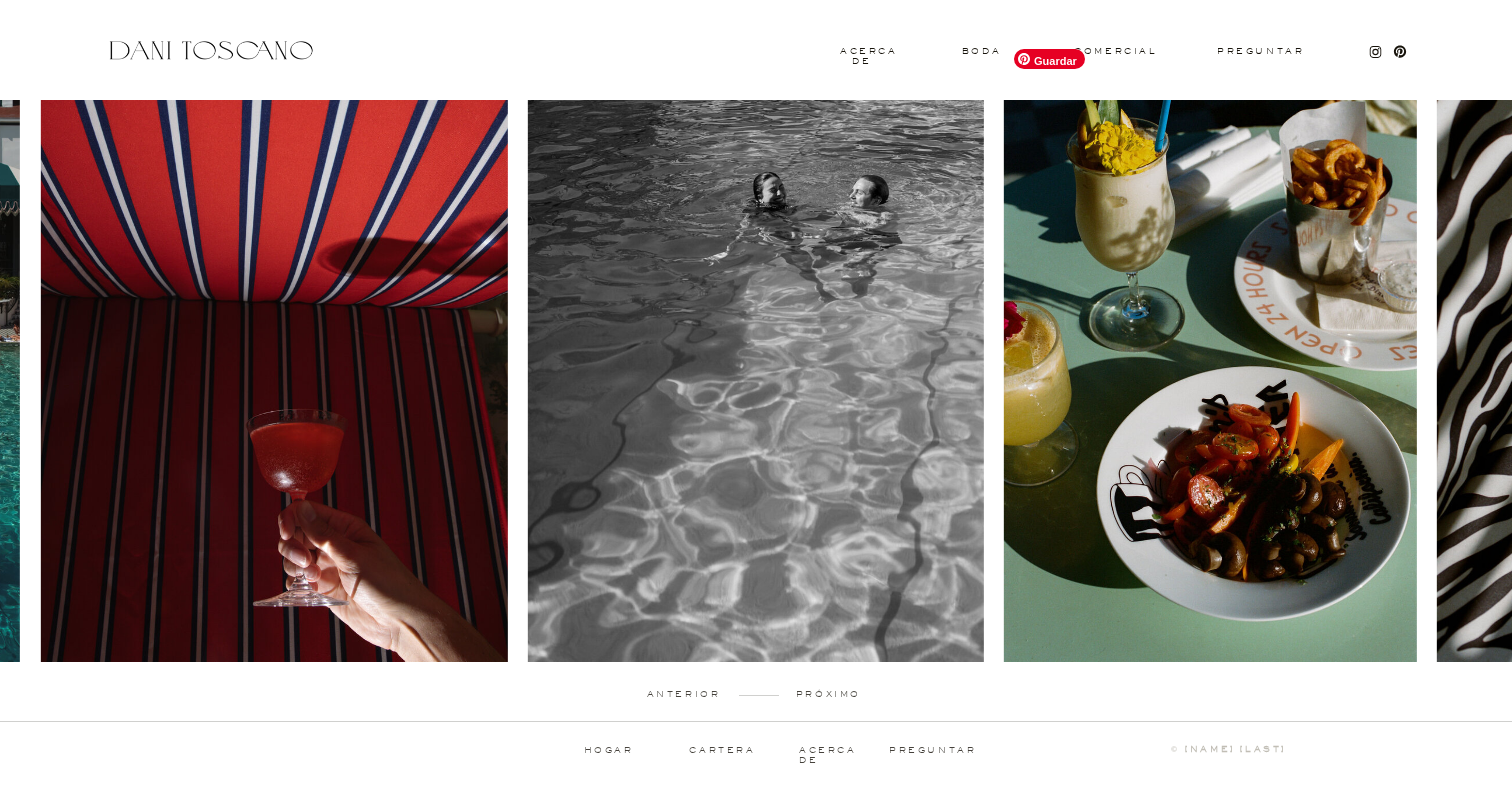 scroll, scrollTop: 83, scrollLeft: 0, axis: vertical 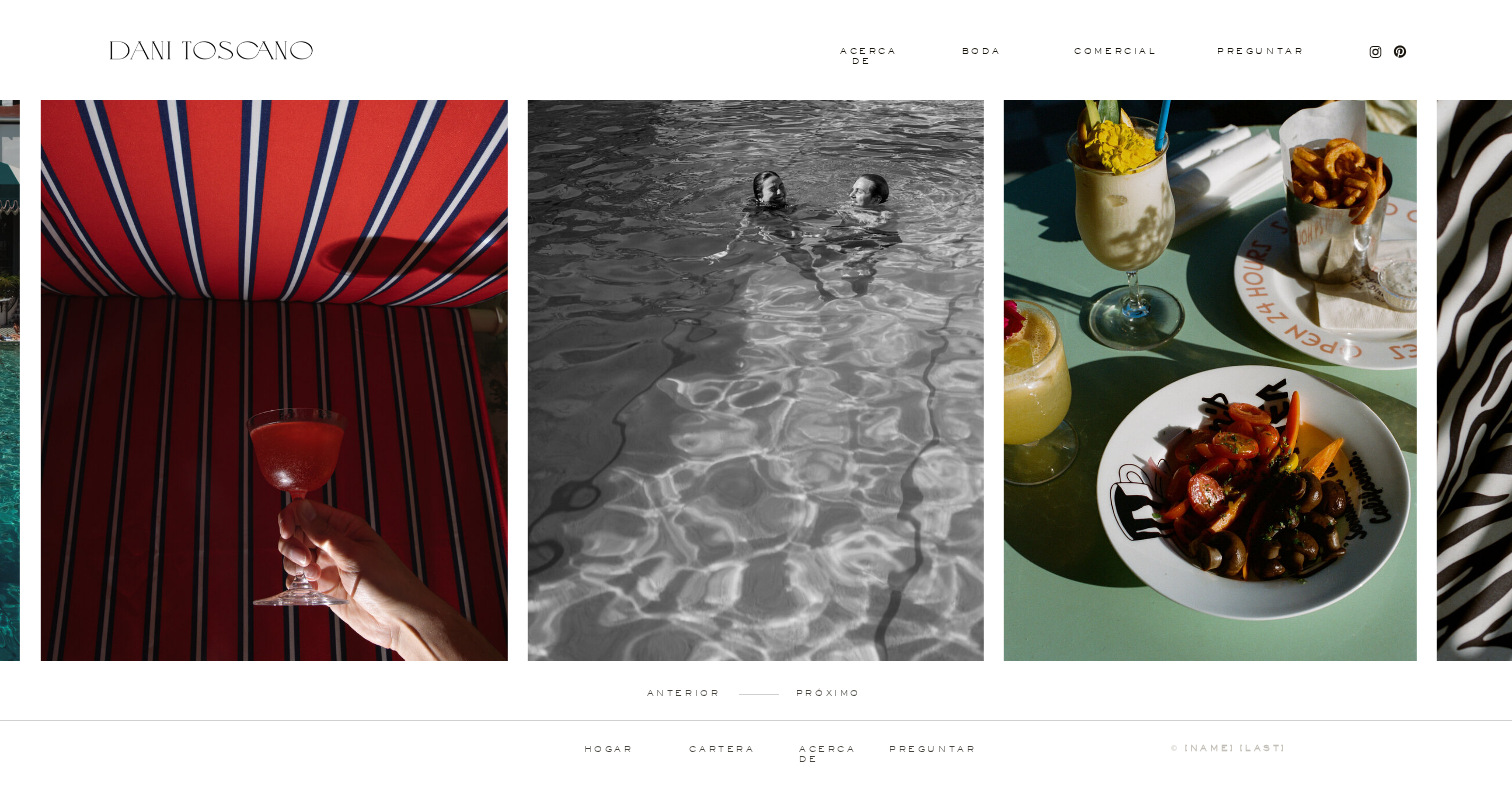 click on "próximo" at bounding box center [828, 693] 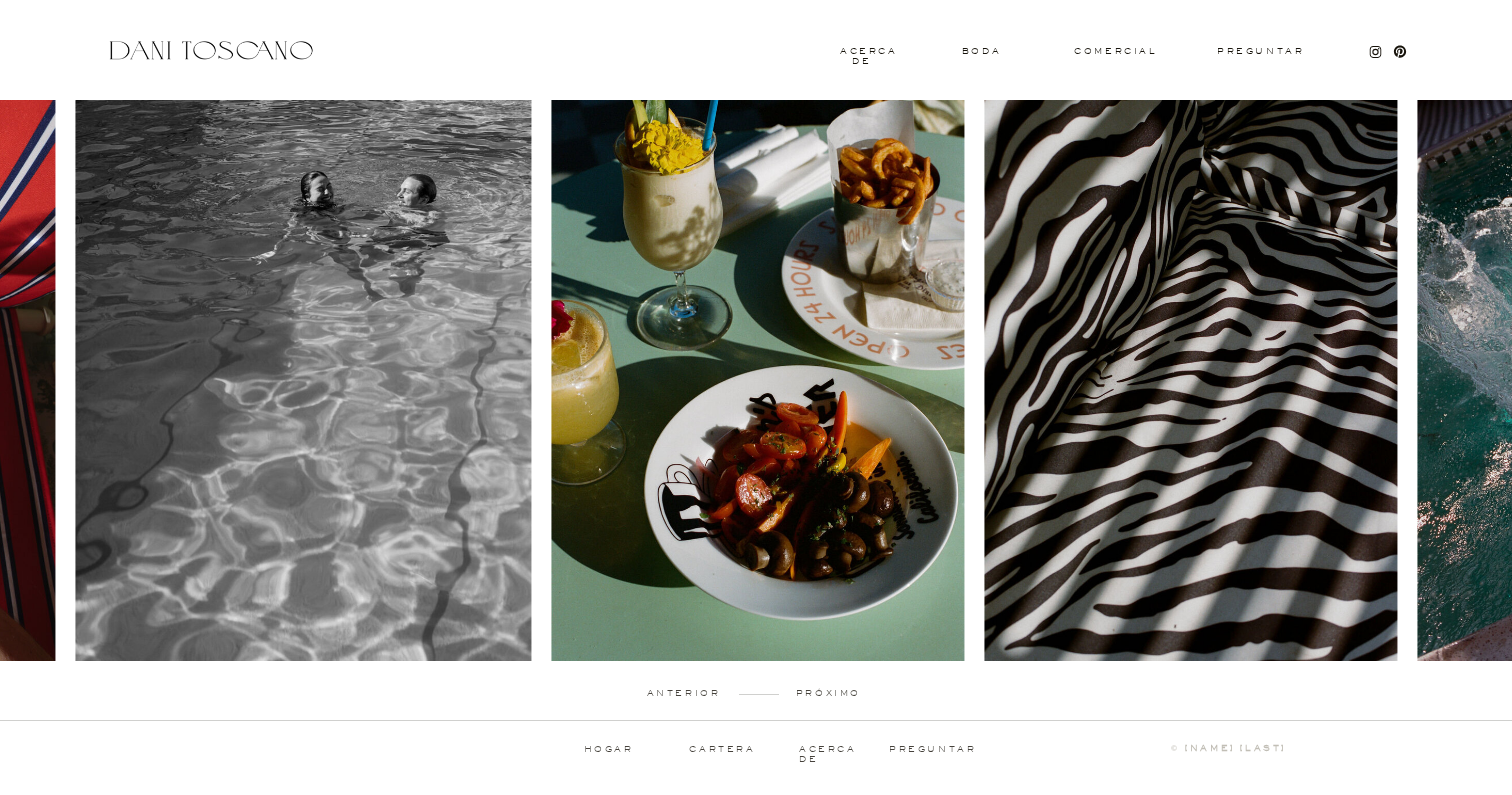 click on "próximo" at bounding box center [828, 693] 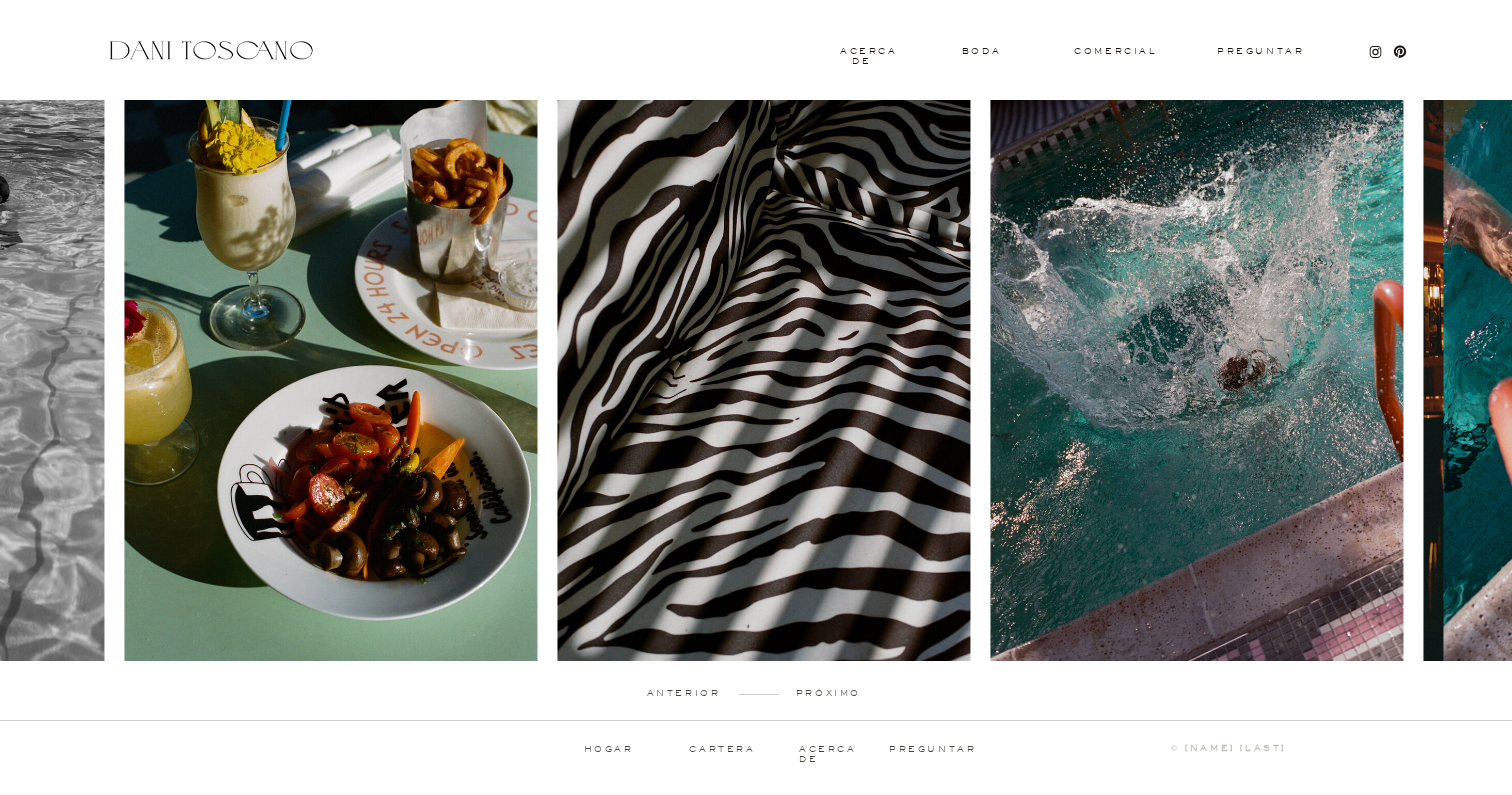 click on "próximo" at bounding box center (828, 693) 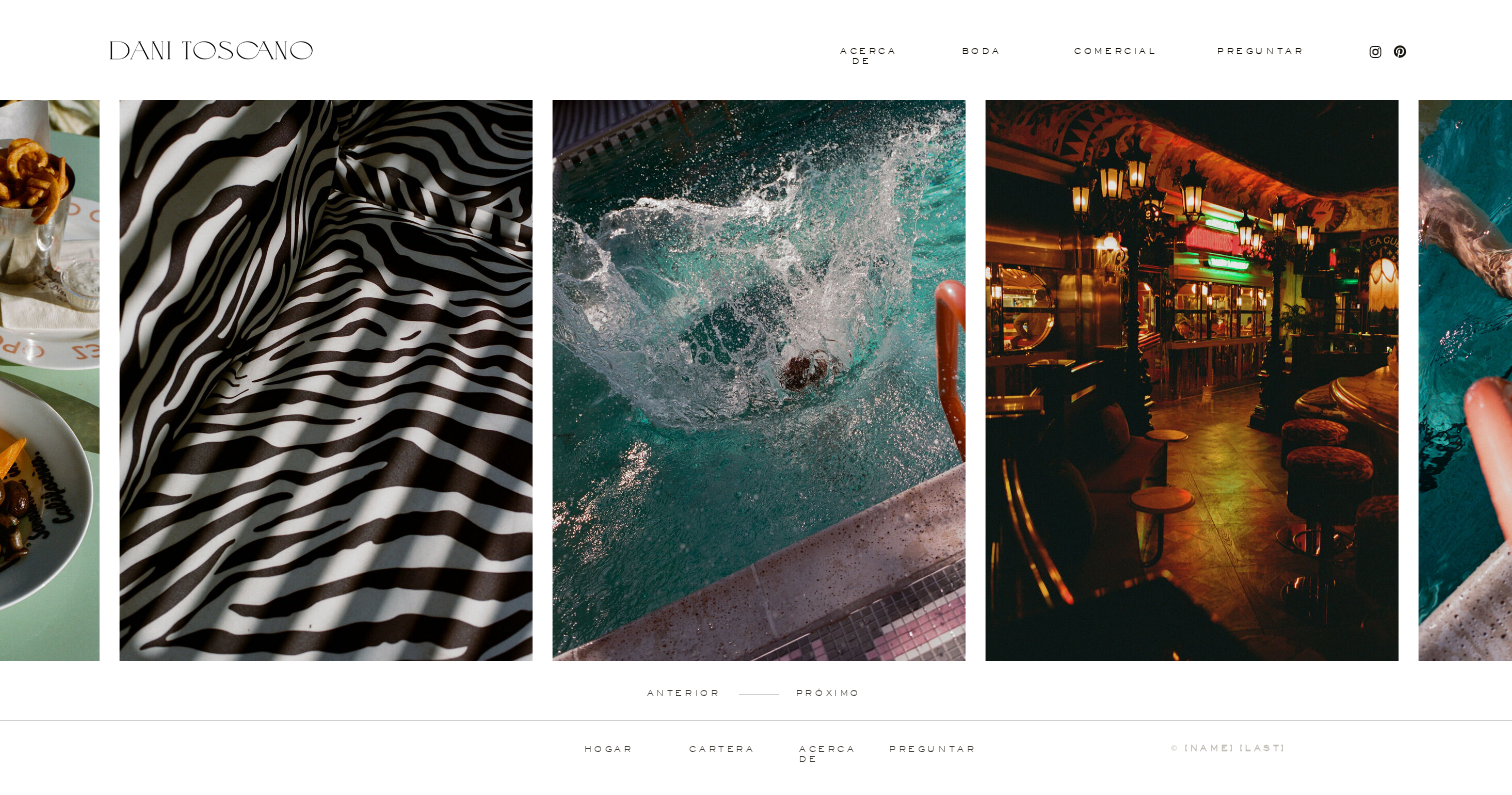 click on "próximo" at bounding box center (828, 693) 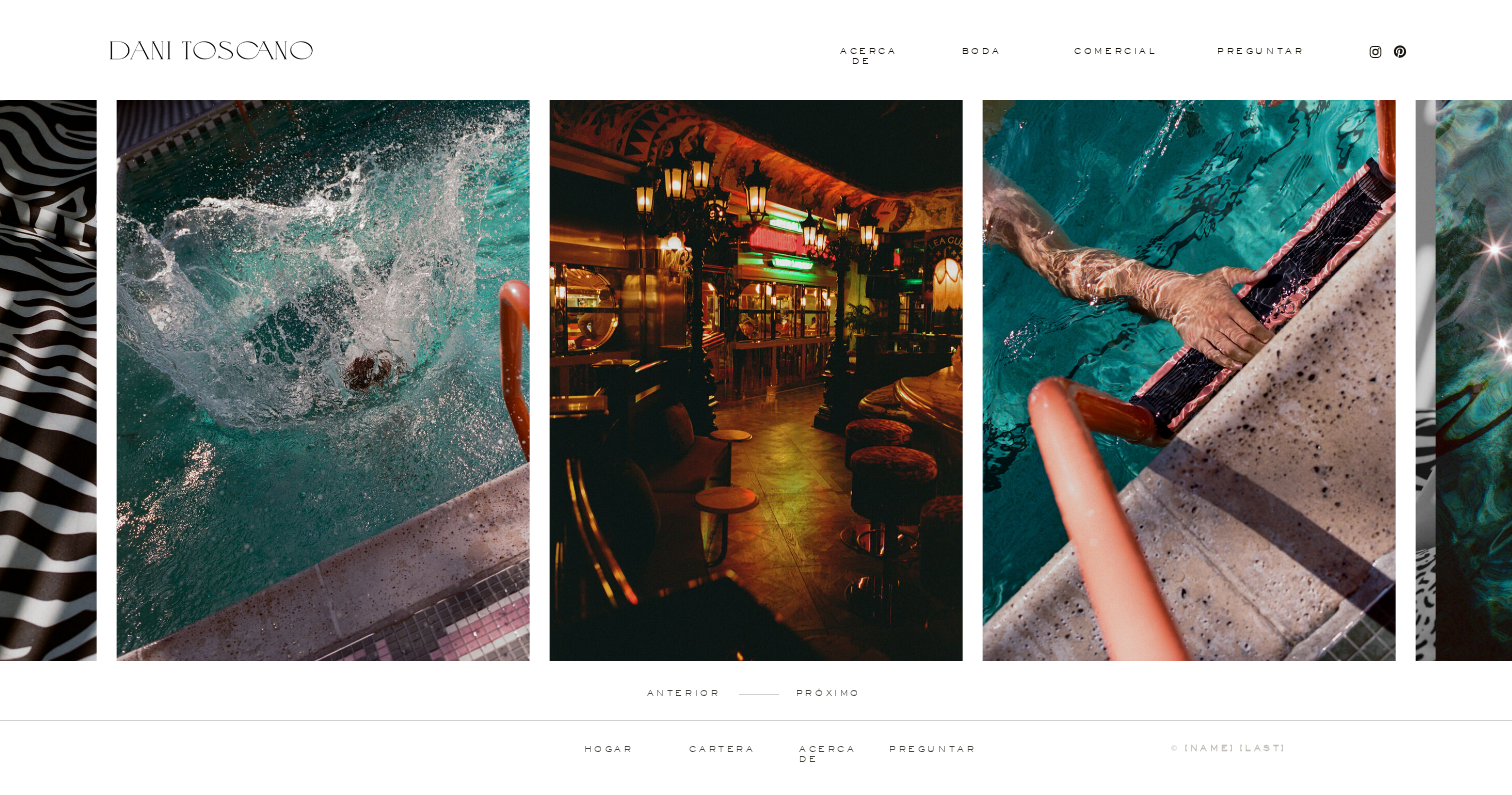 click on "próximo" at bounding box center [828, 693] 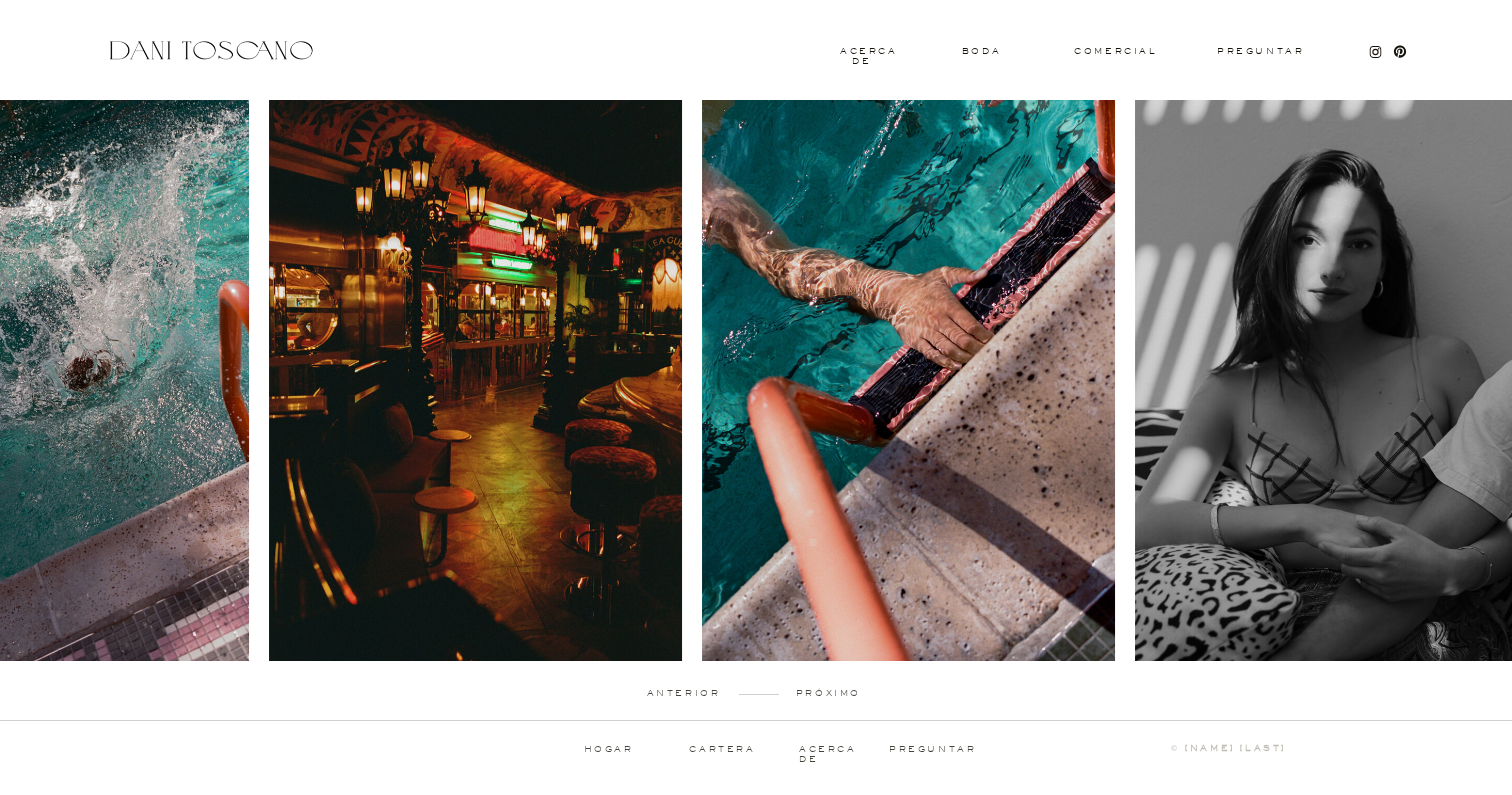 click on "próximo" at bounding box center (828, 693) 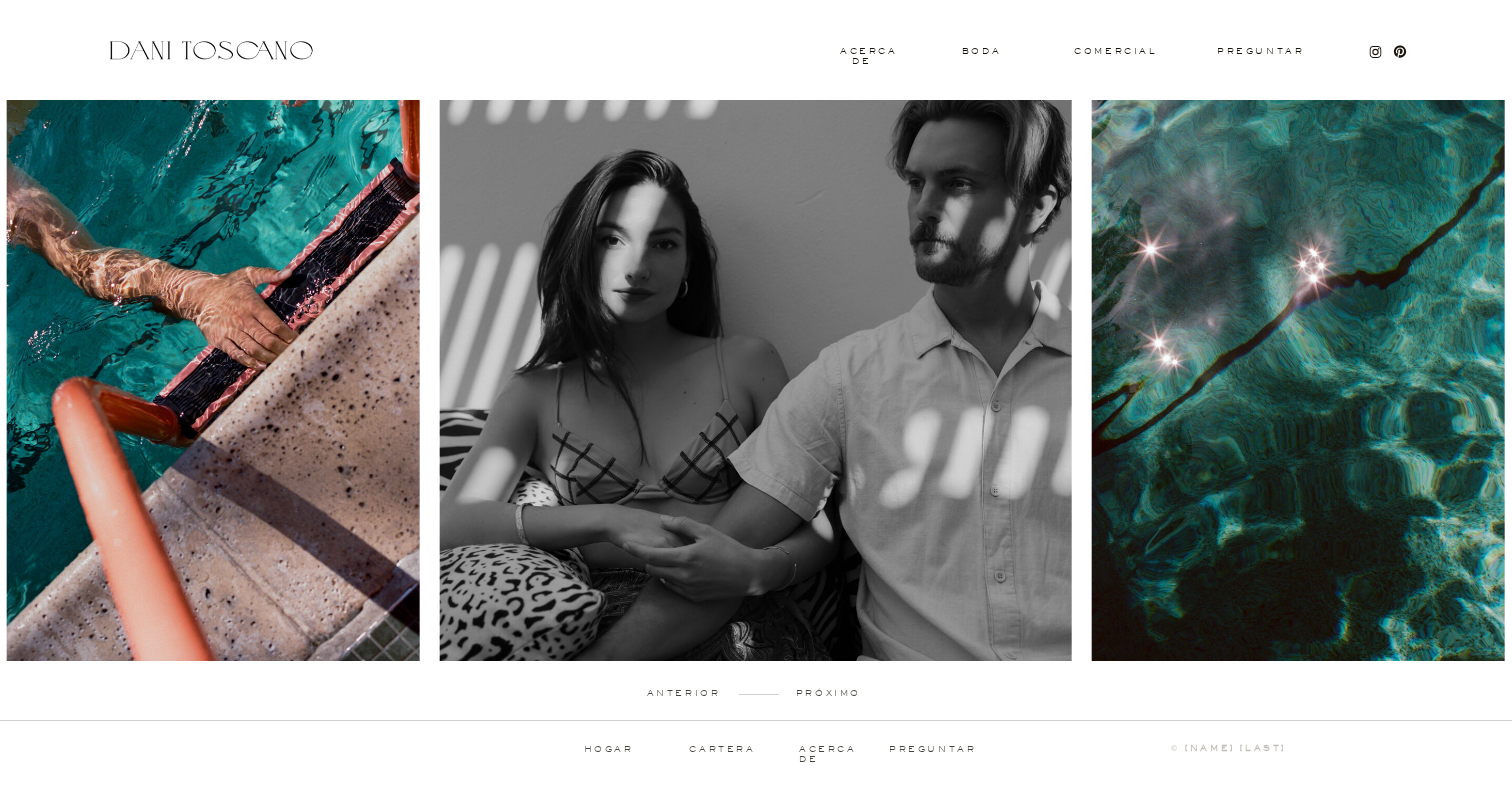 click on "próximo" at bounding box center [828, 693] 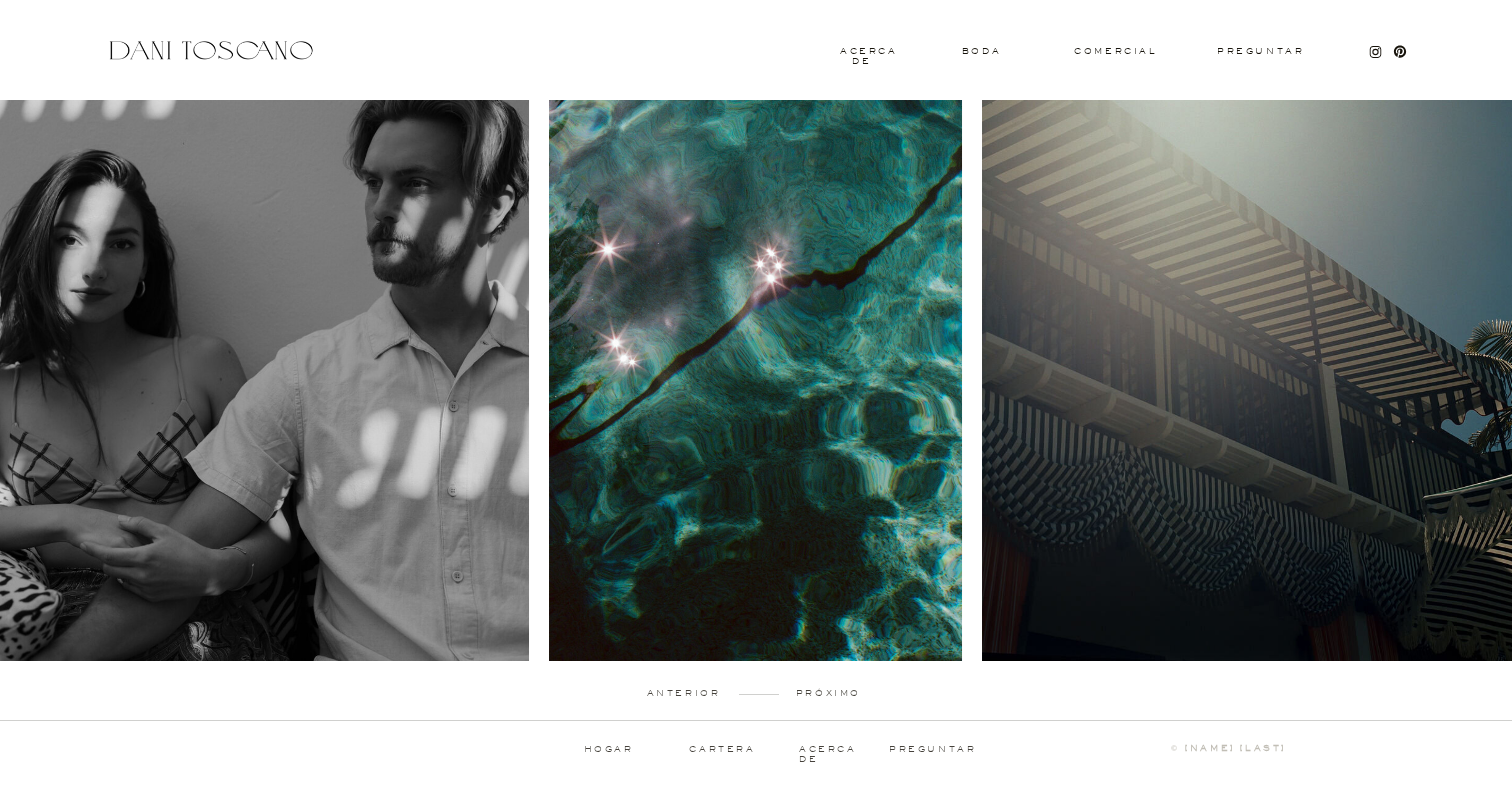 click on "próximo" at bounding box center (828, 693) 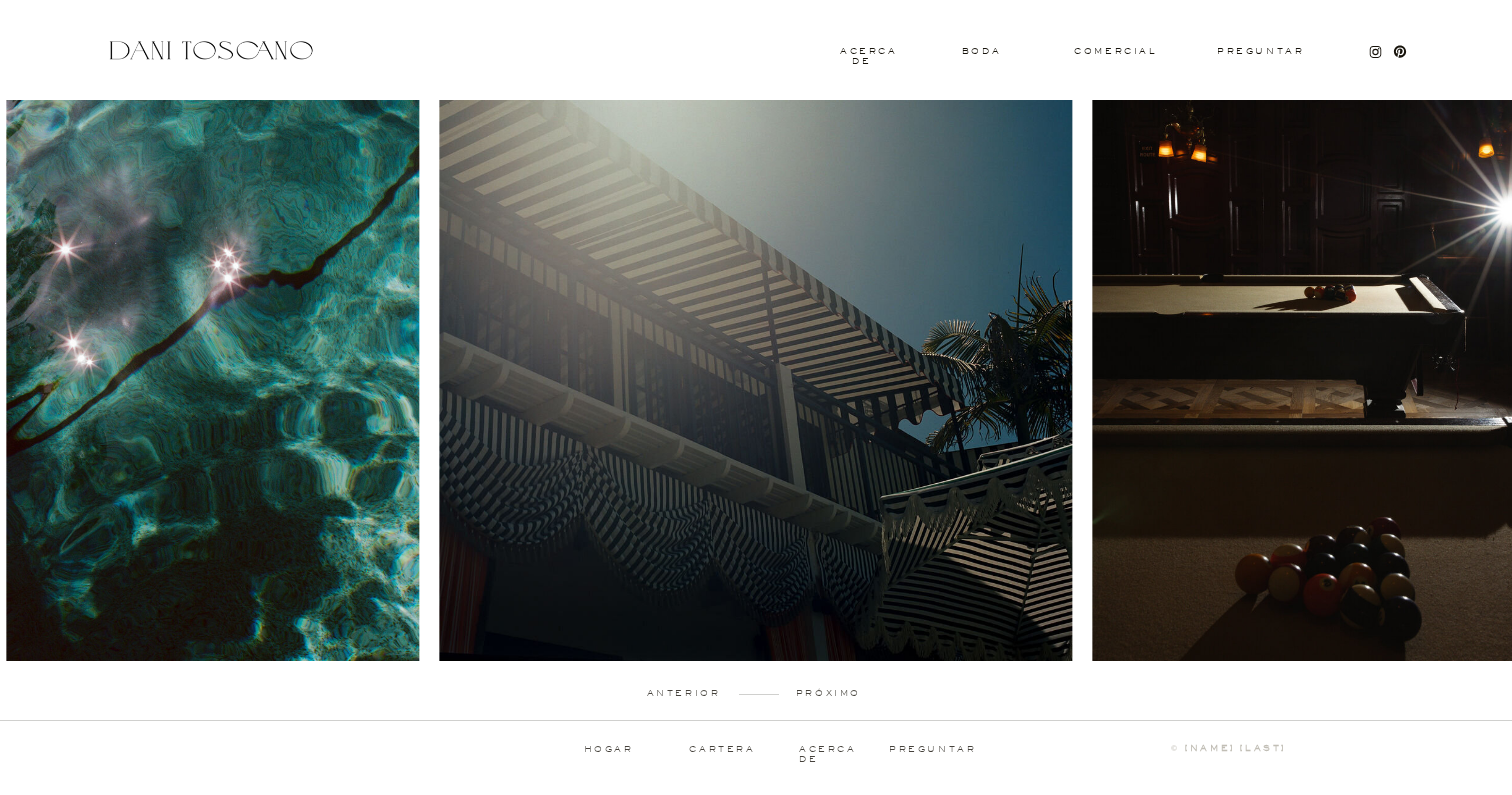 click on "próximo" at bounding box center [828, 693] 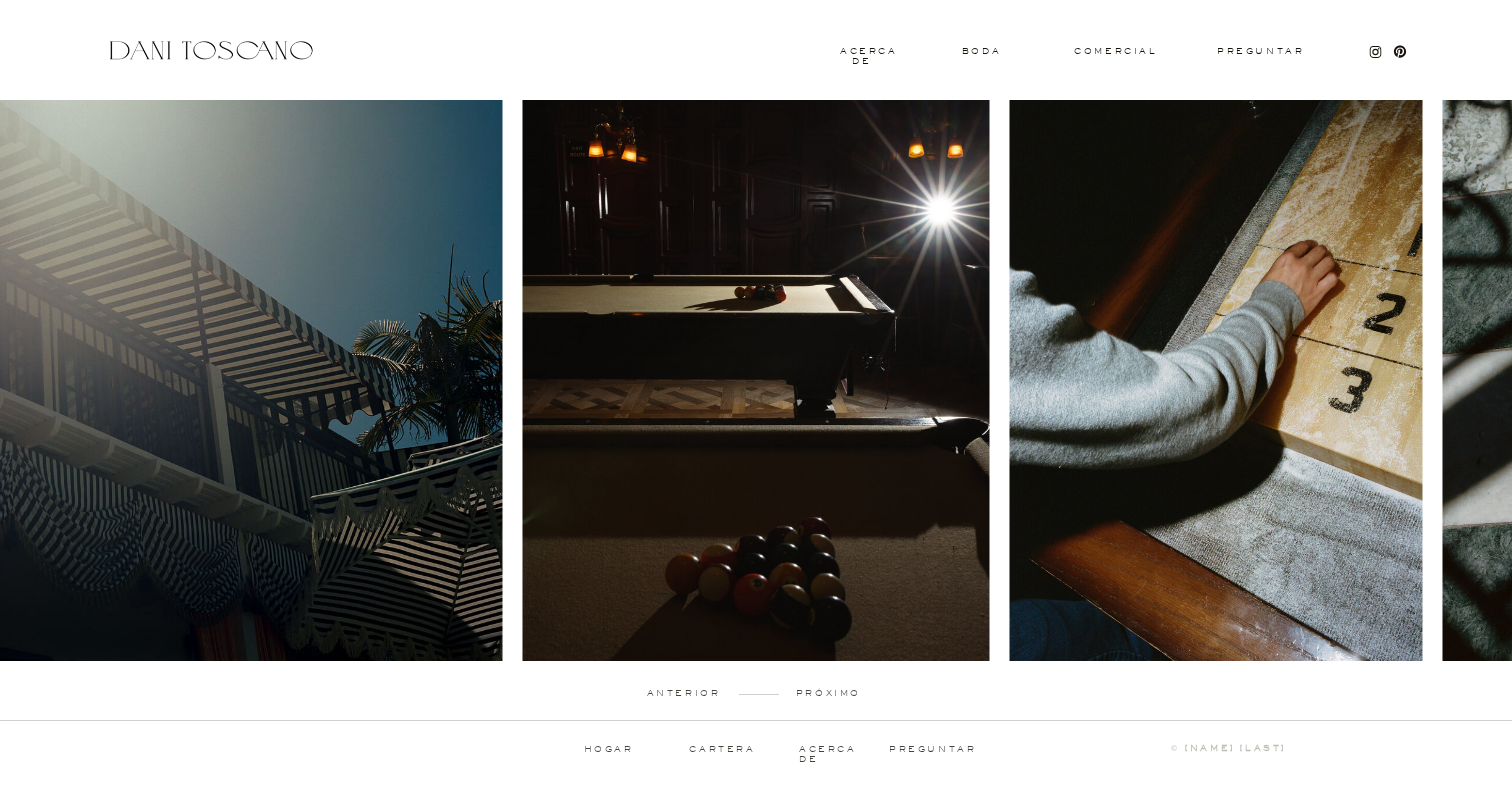 click on "próximo" at bounding box center [828, 693] 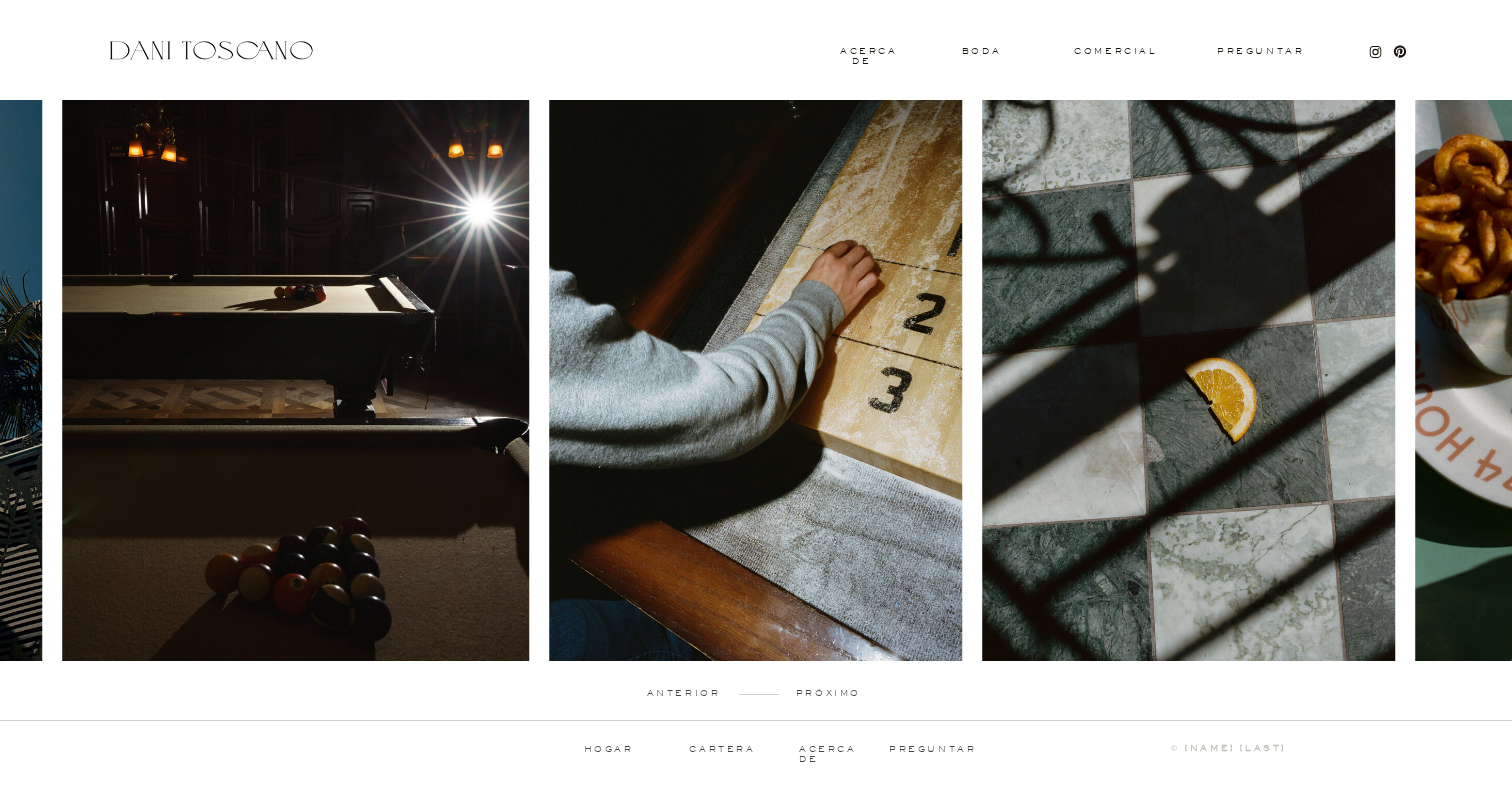 click on "próximo" at bounding box center [828, 693] 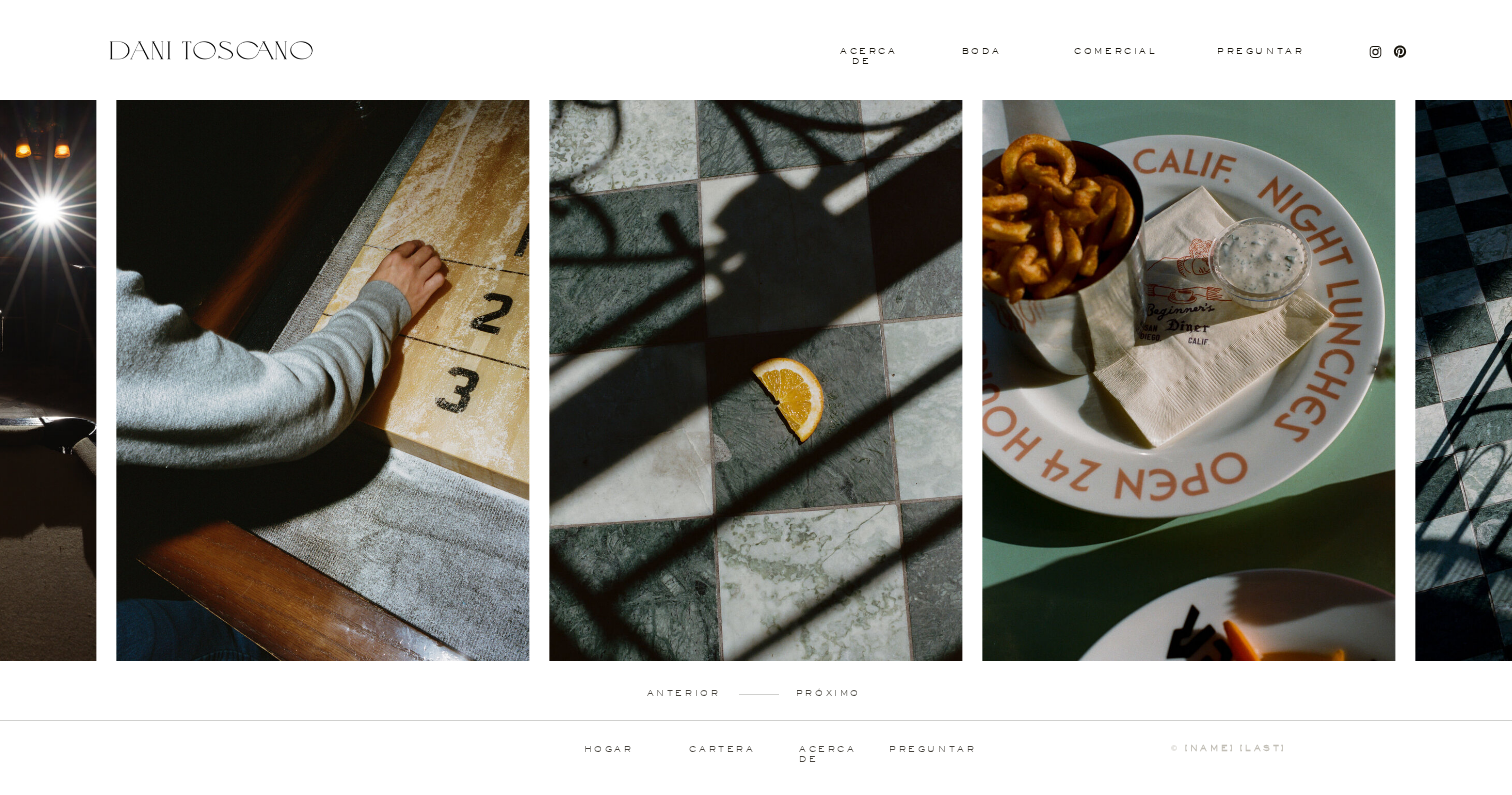 click on "próximo" at bounding box center (828, 693) 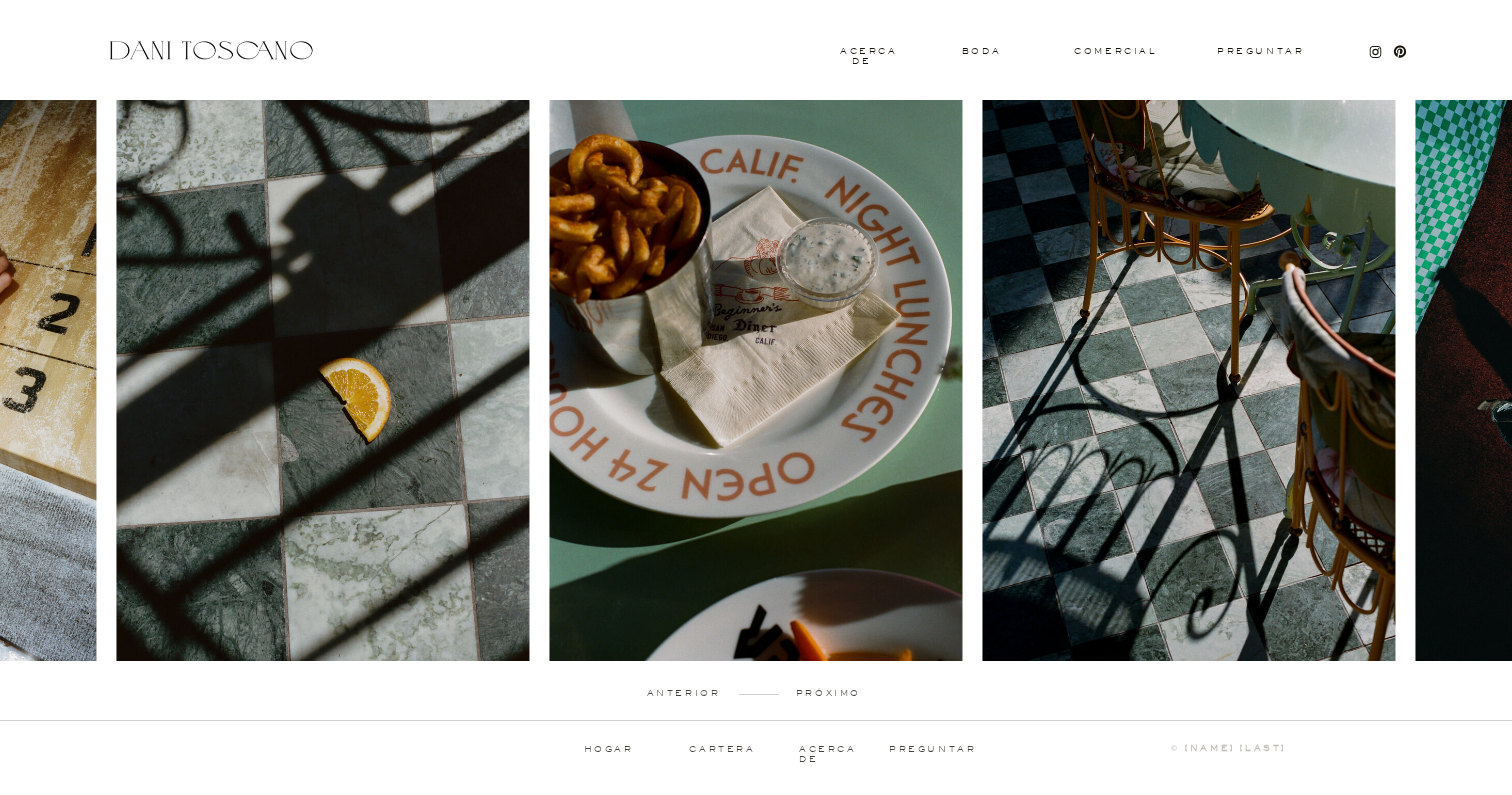 click on "próximo" at bounding box center (828, 693) 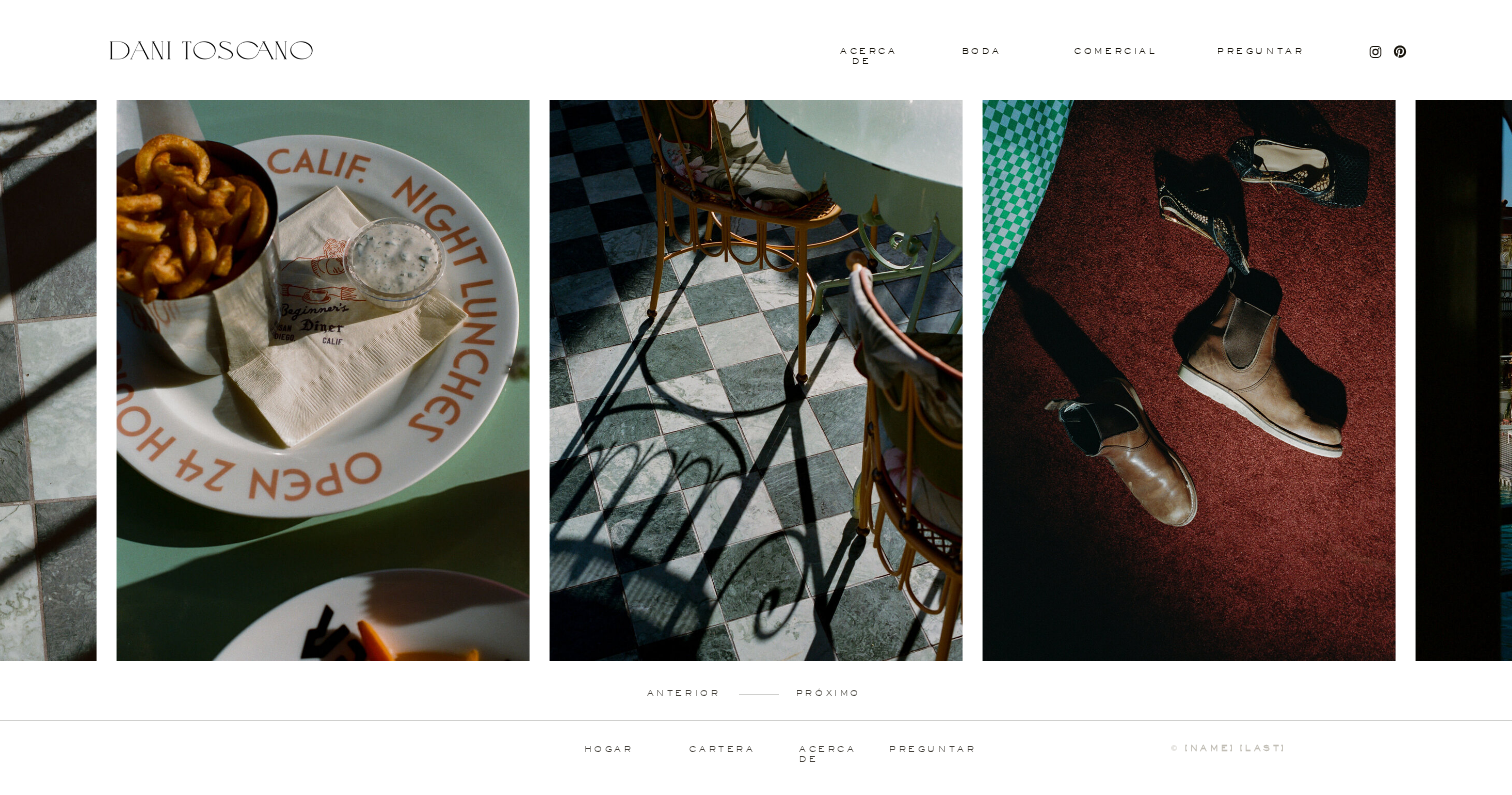 click on "próximo" at bounding box center (828, 693) 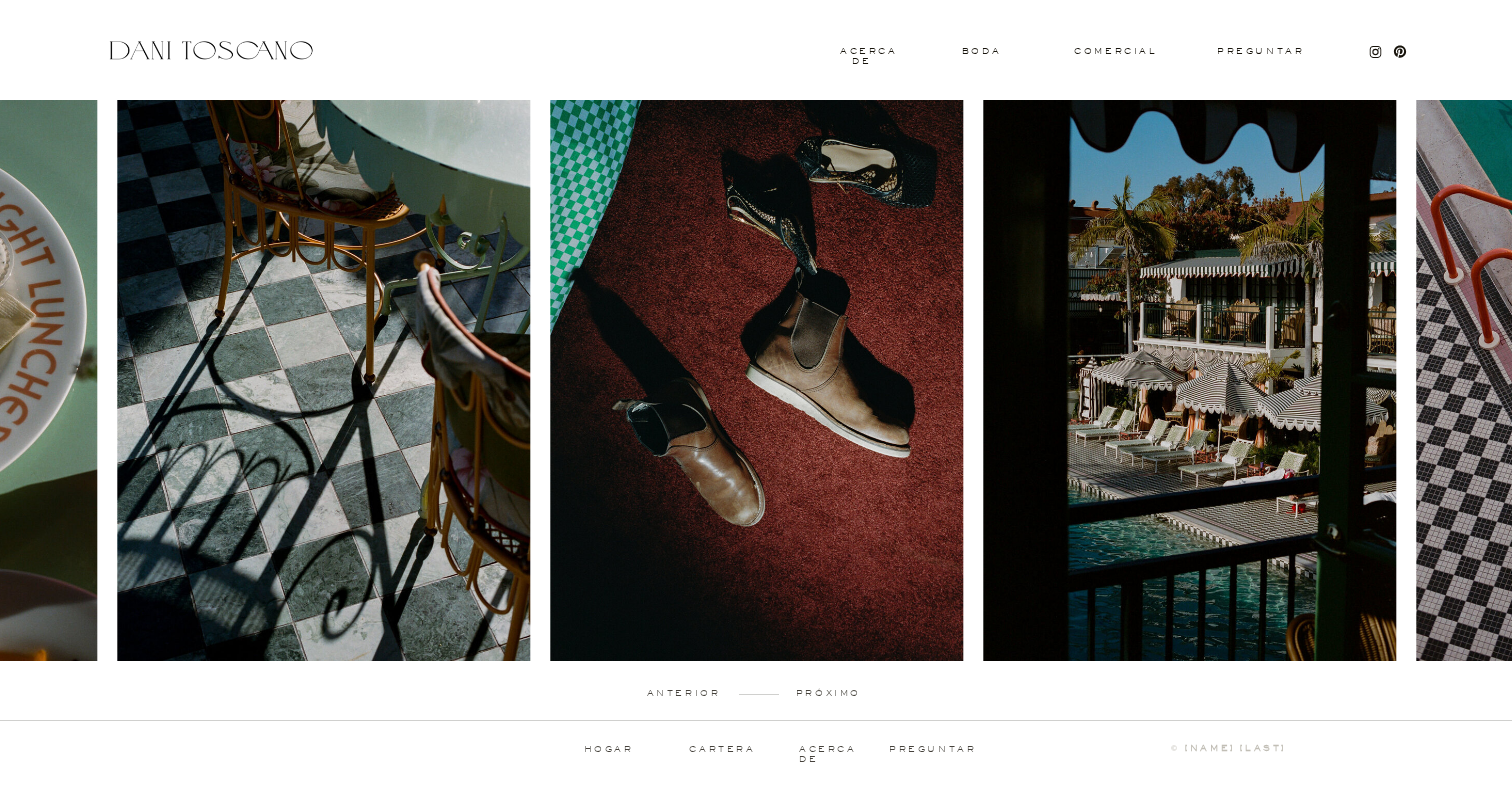click on "próximo" at bounding box center [828, 693] 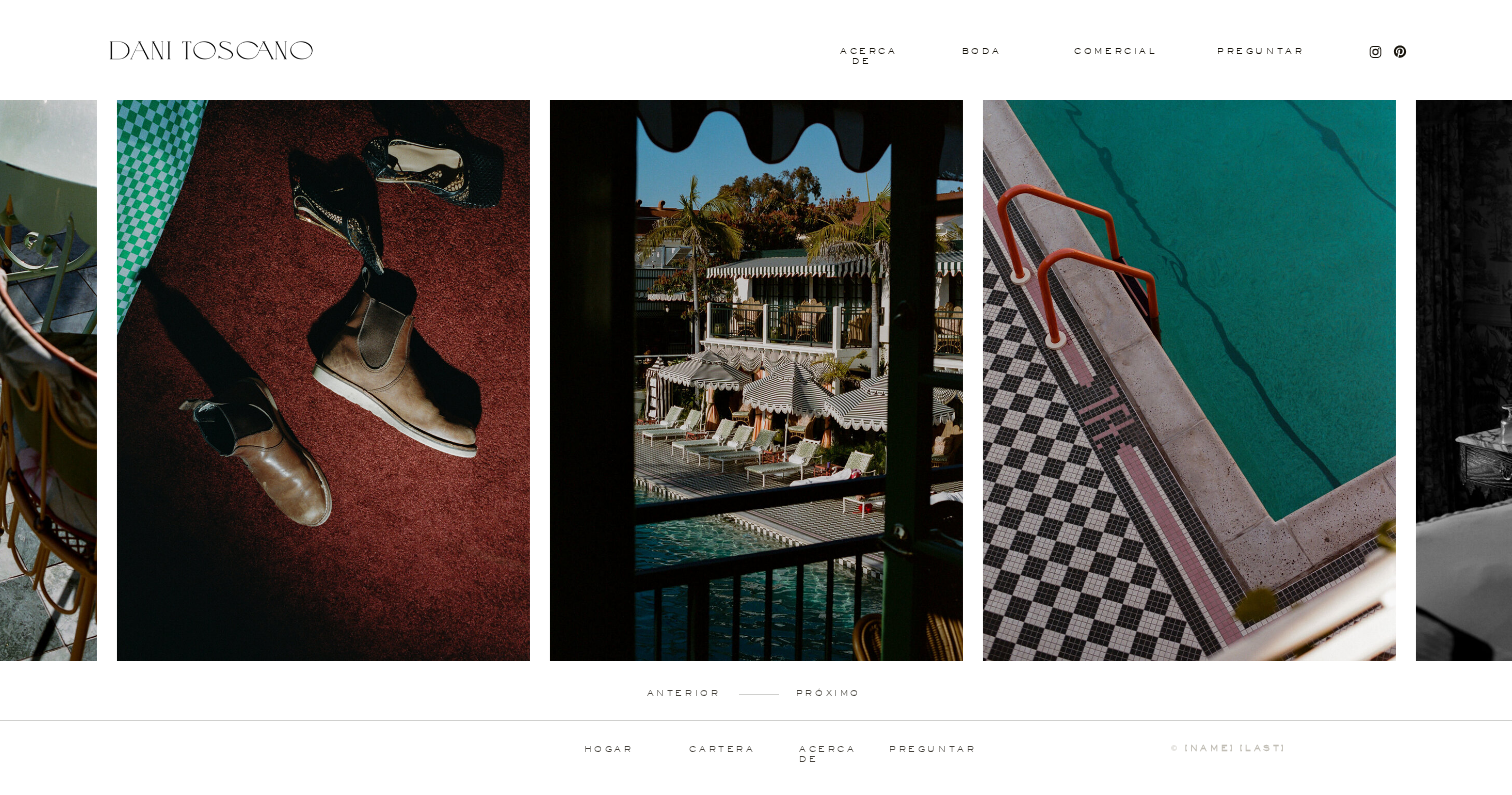 click on "próximo" at bounding box center (828, 693) 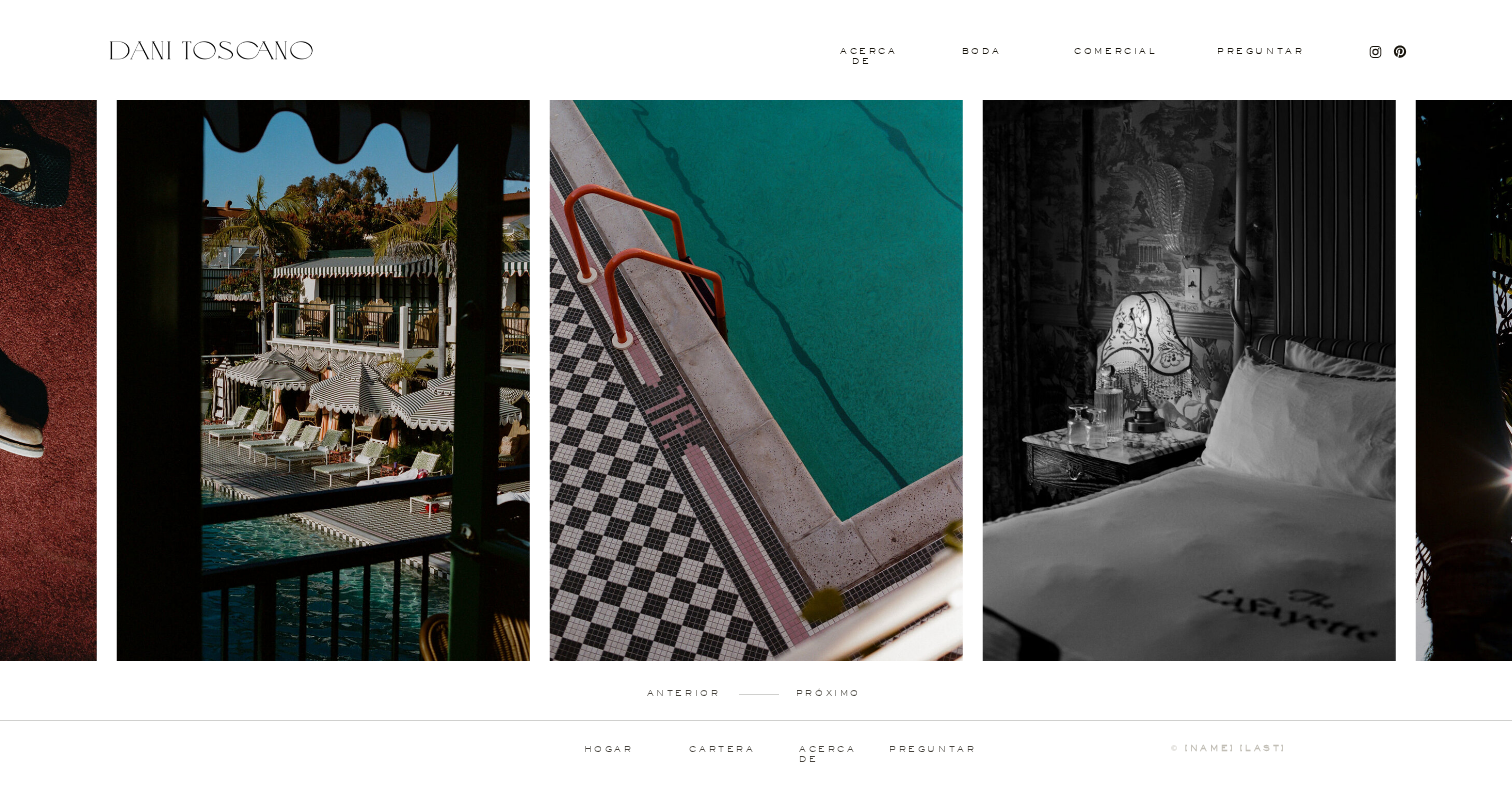 click on "próximo" at bounding box center (828, 693) 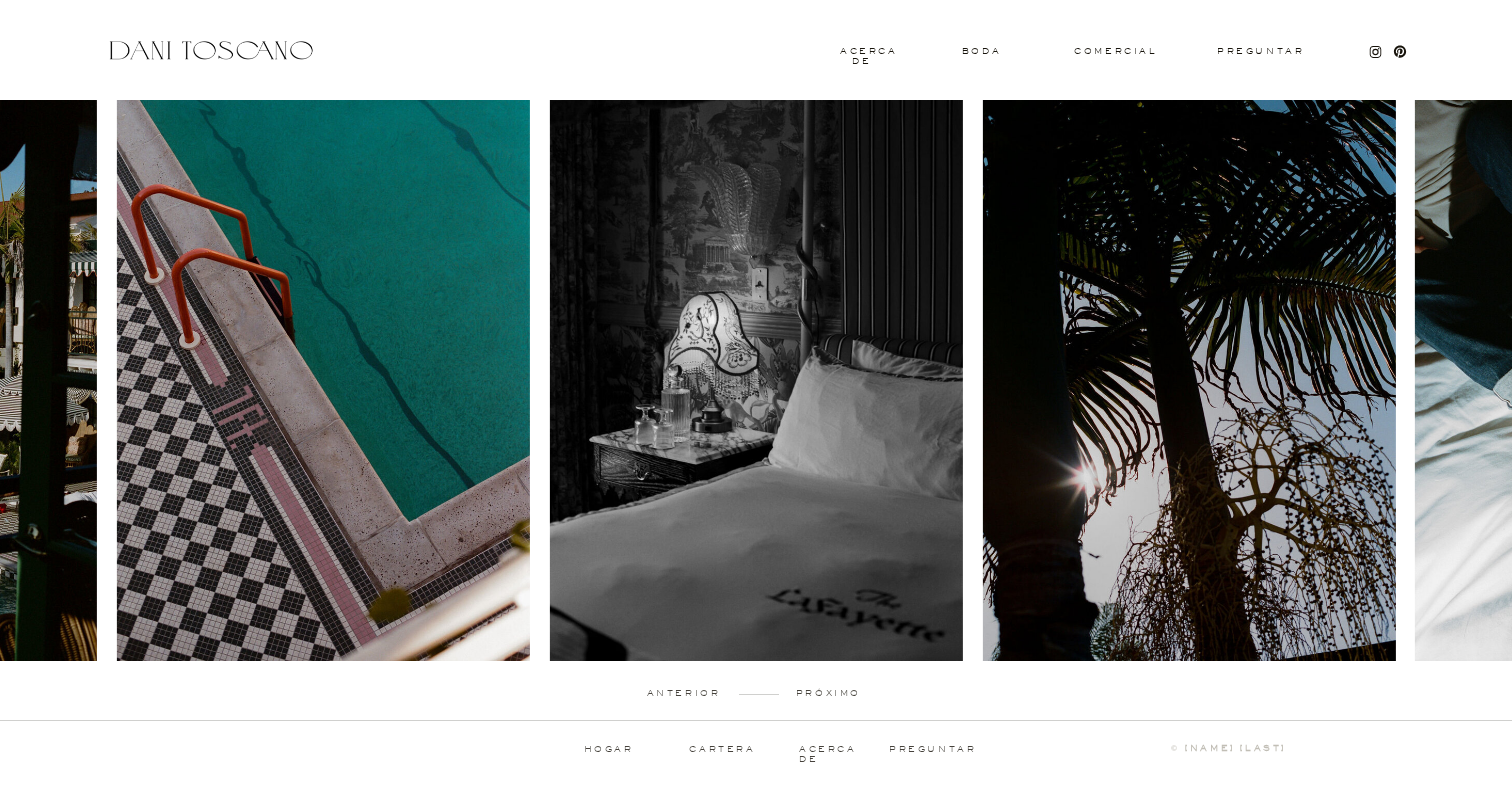 click on "próximo" at bounding box center (828, 693) 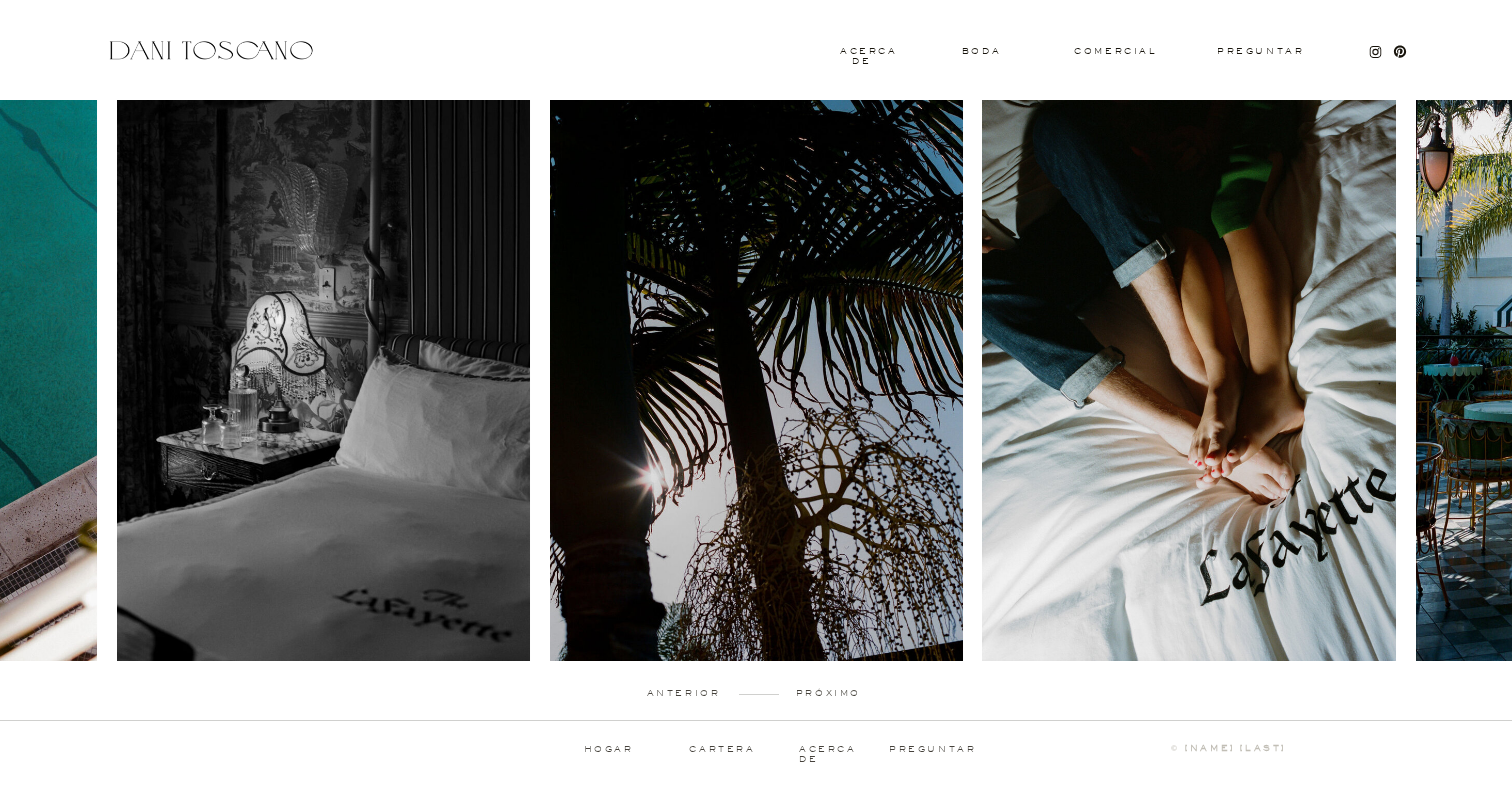 click on "próximo" at bounding box center (828, 693) 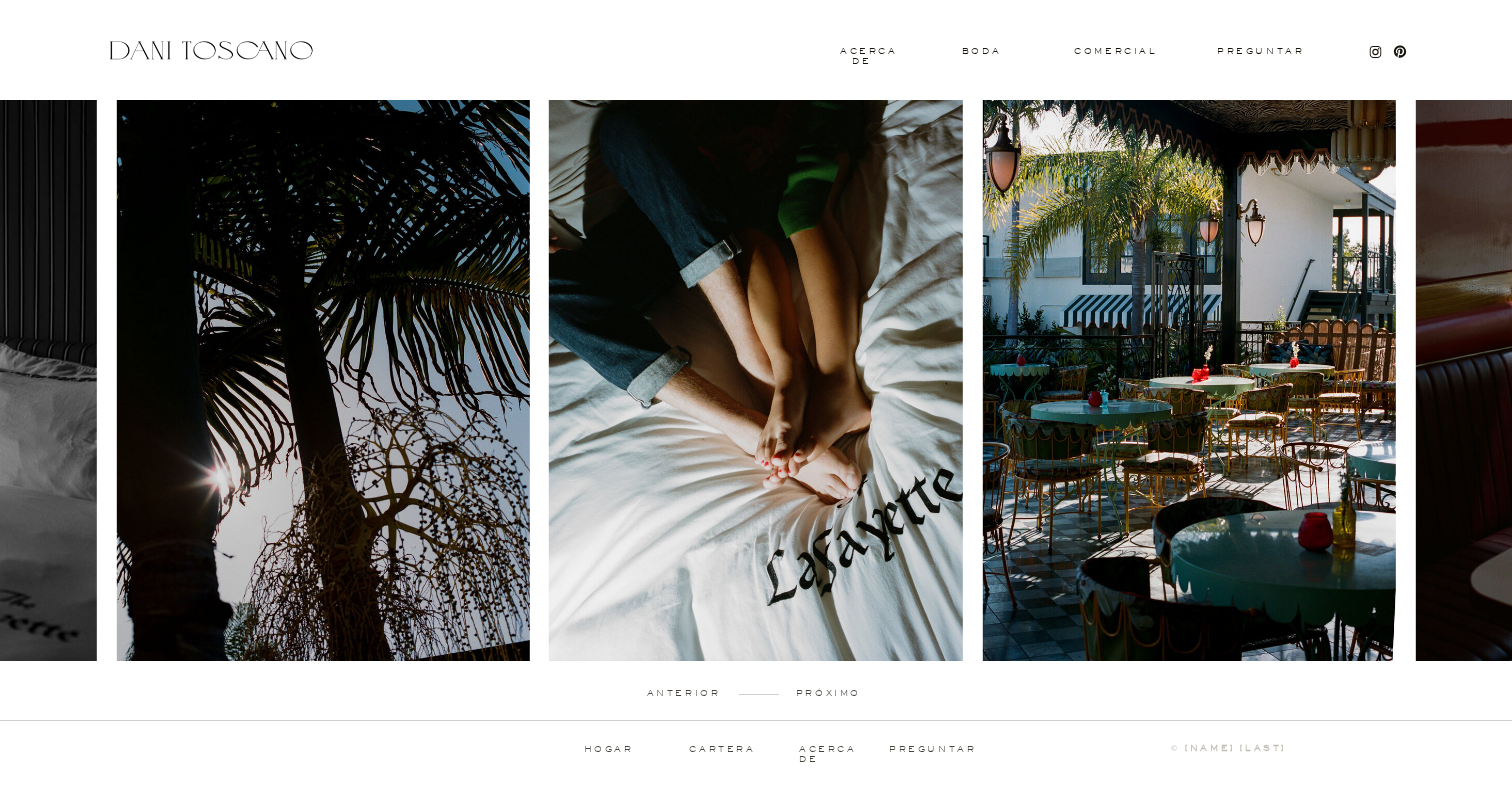 click on "próximo" at bounding box center (828, 693) 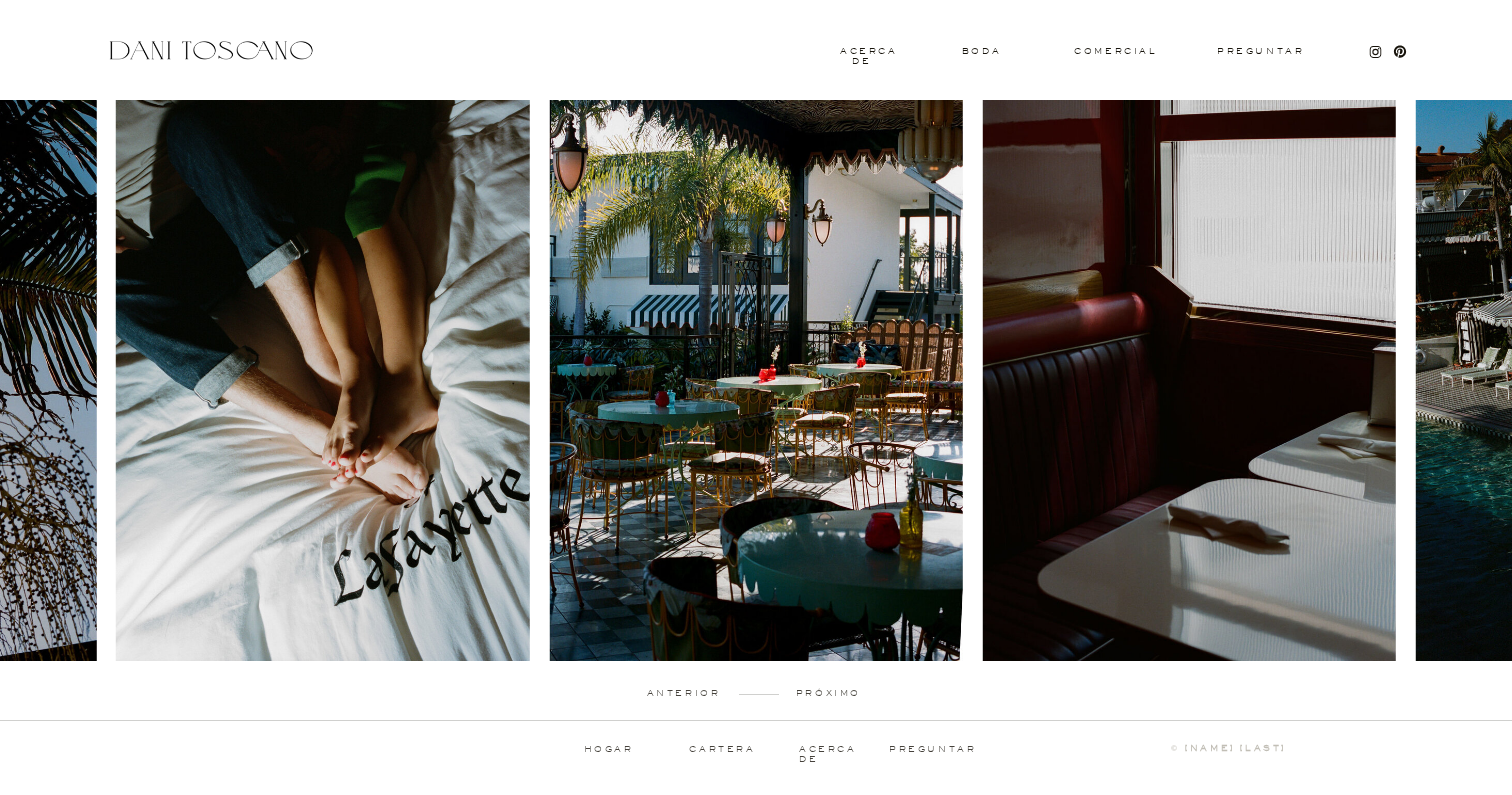 click on "próximo" at bounding box center (828, 693) 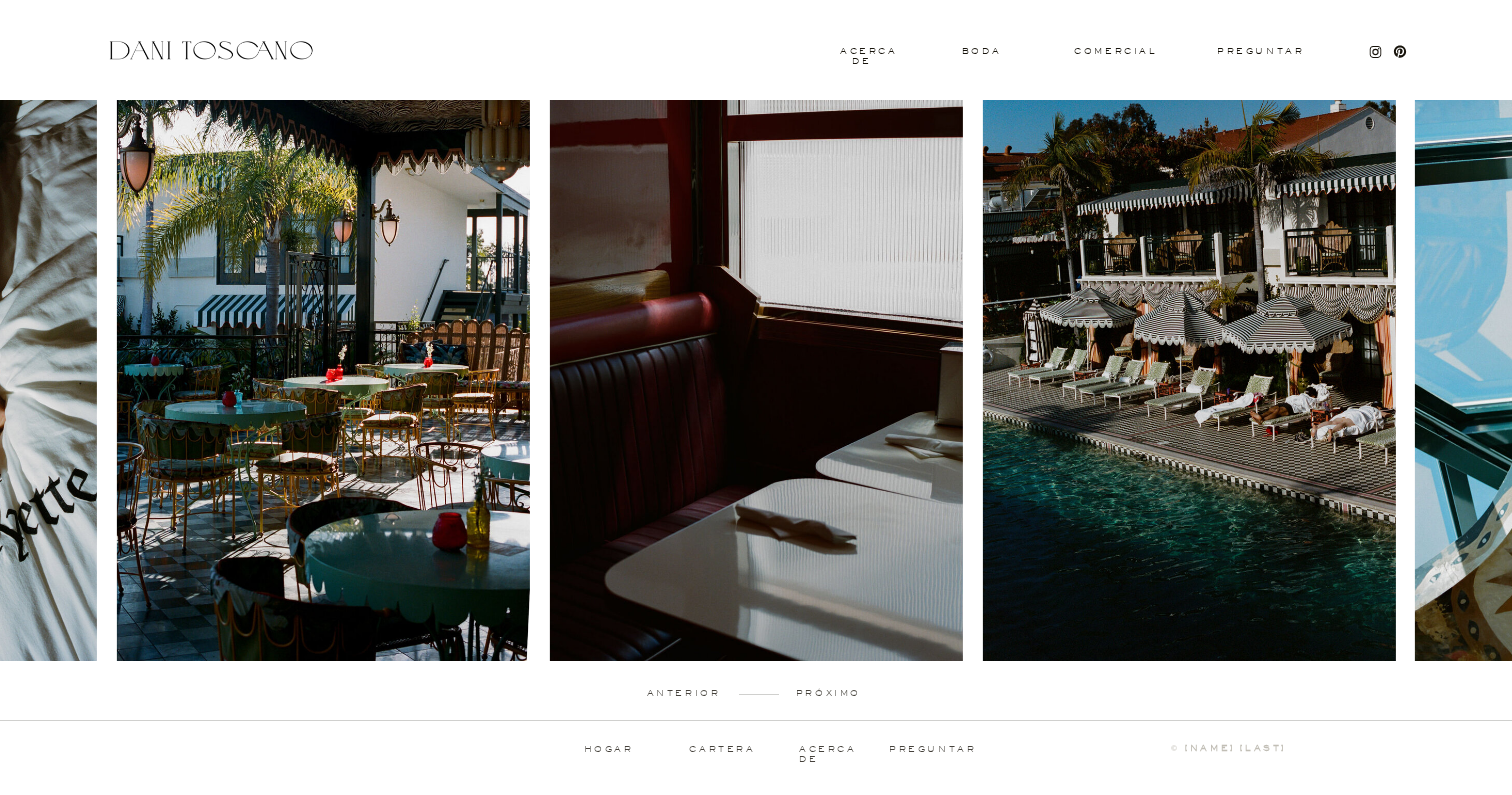 click on "próximo" at bounding box center [828, 693] 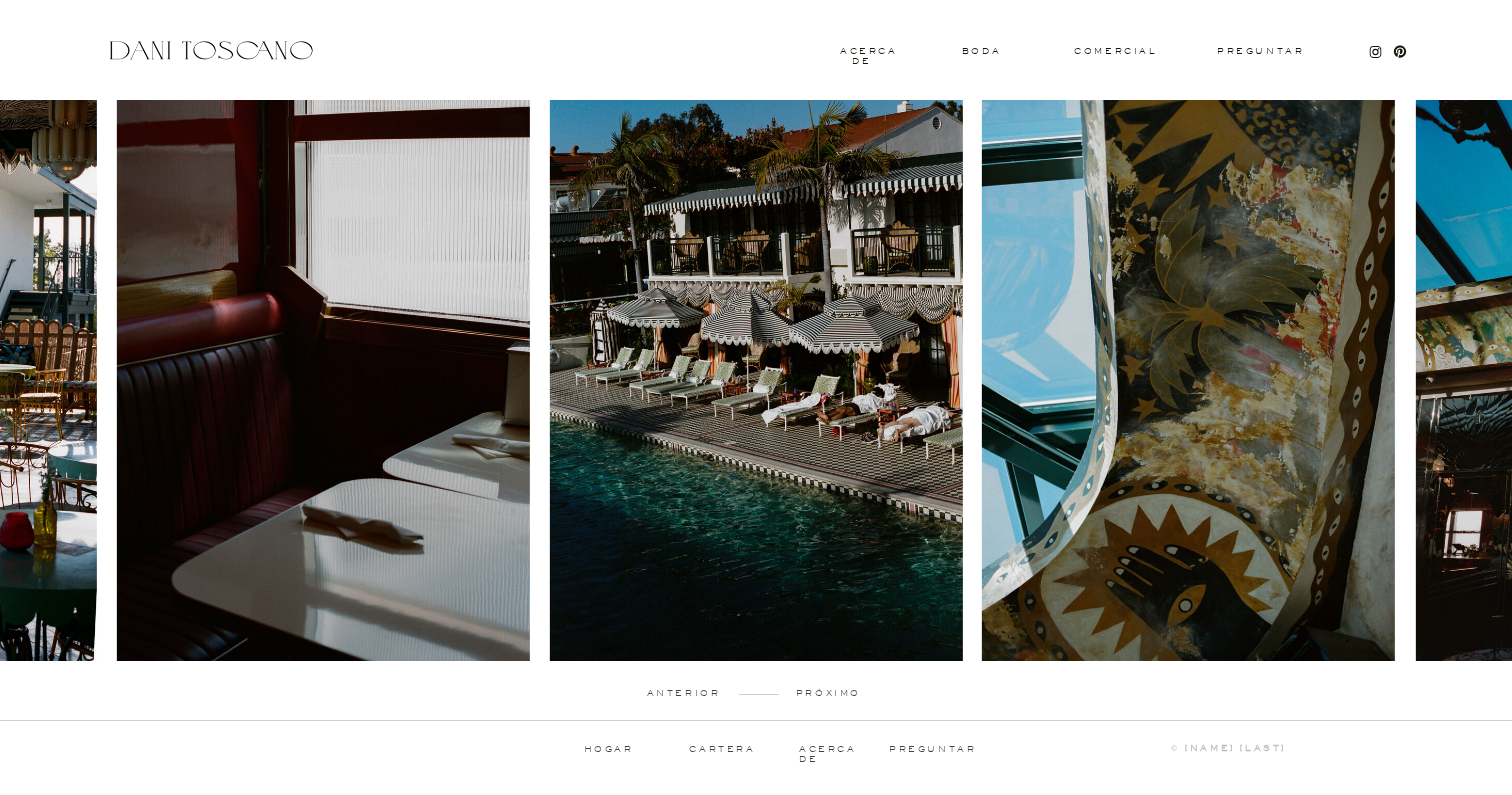click on "próximo" at bounding box center (828, 693) 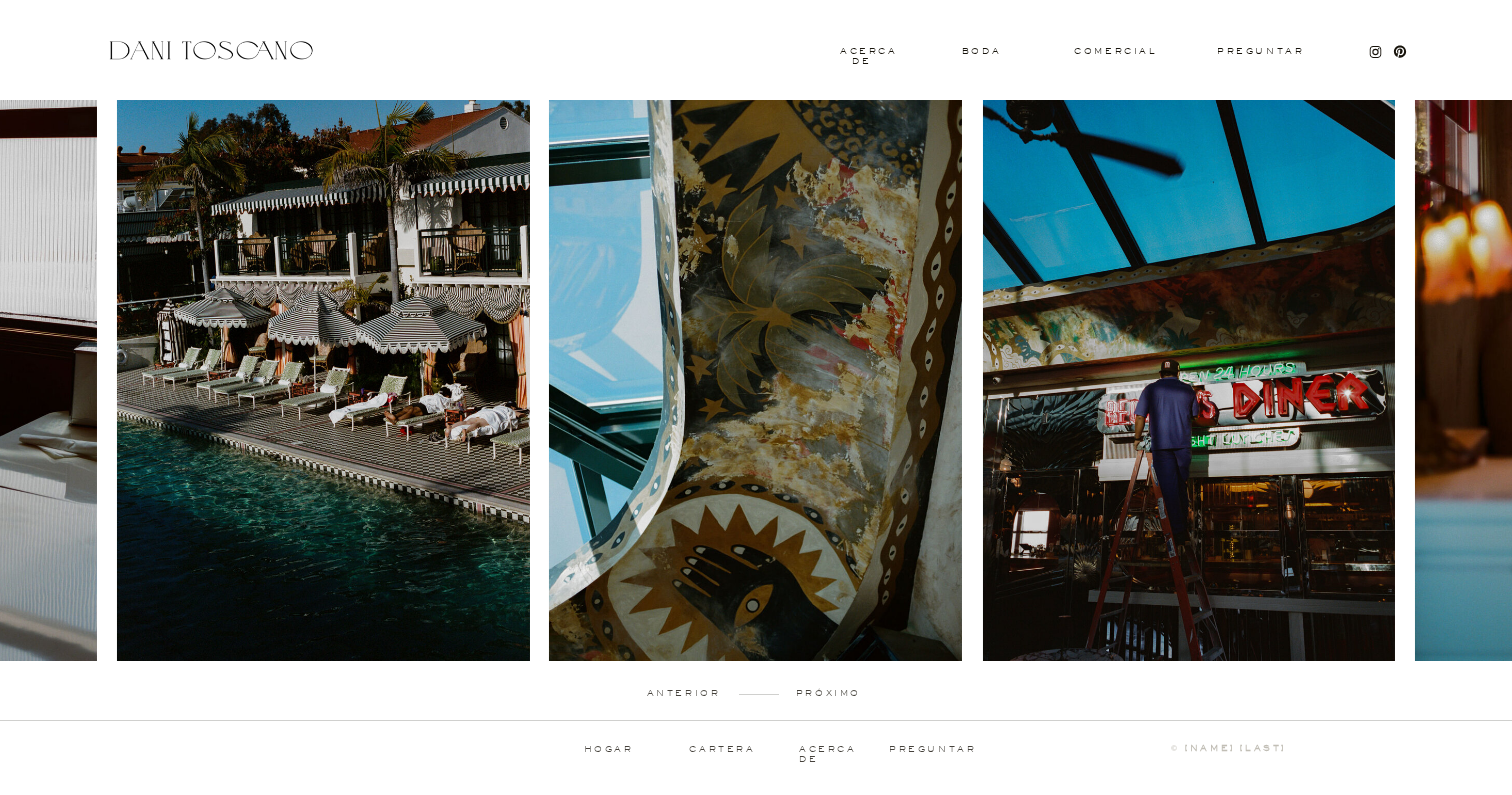 click on "próximo" at bounding box center (828, 693) 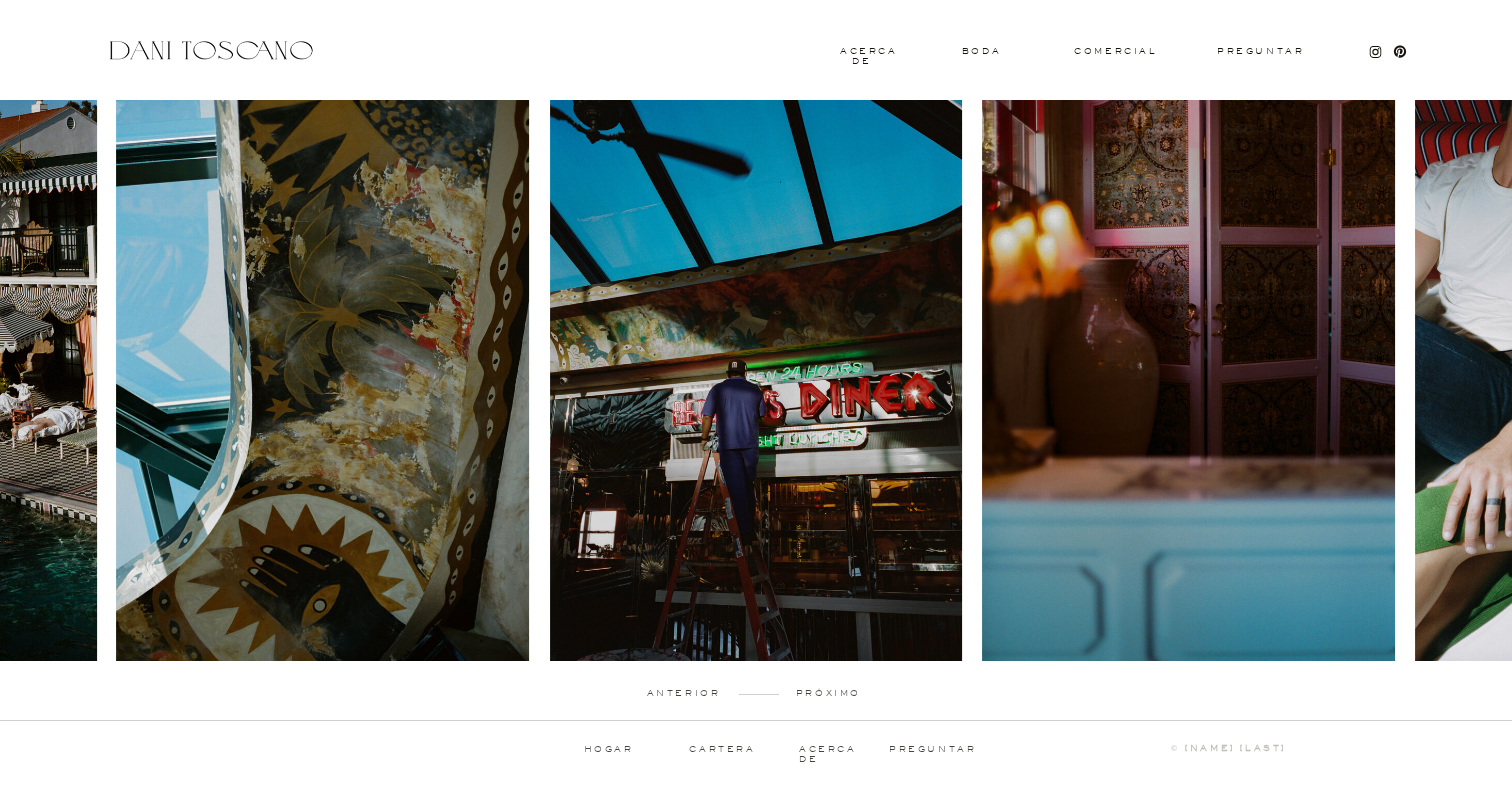 click on "próximo" at bounding box center (828, 693) 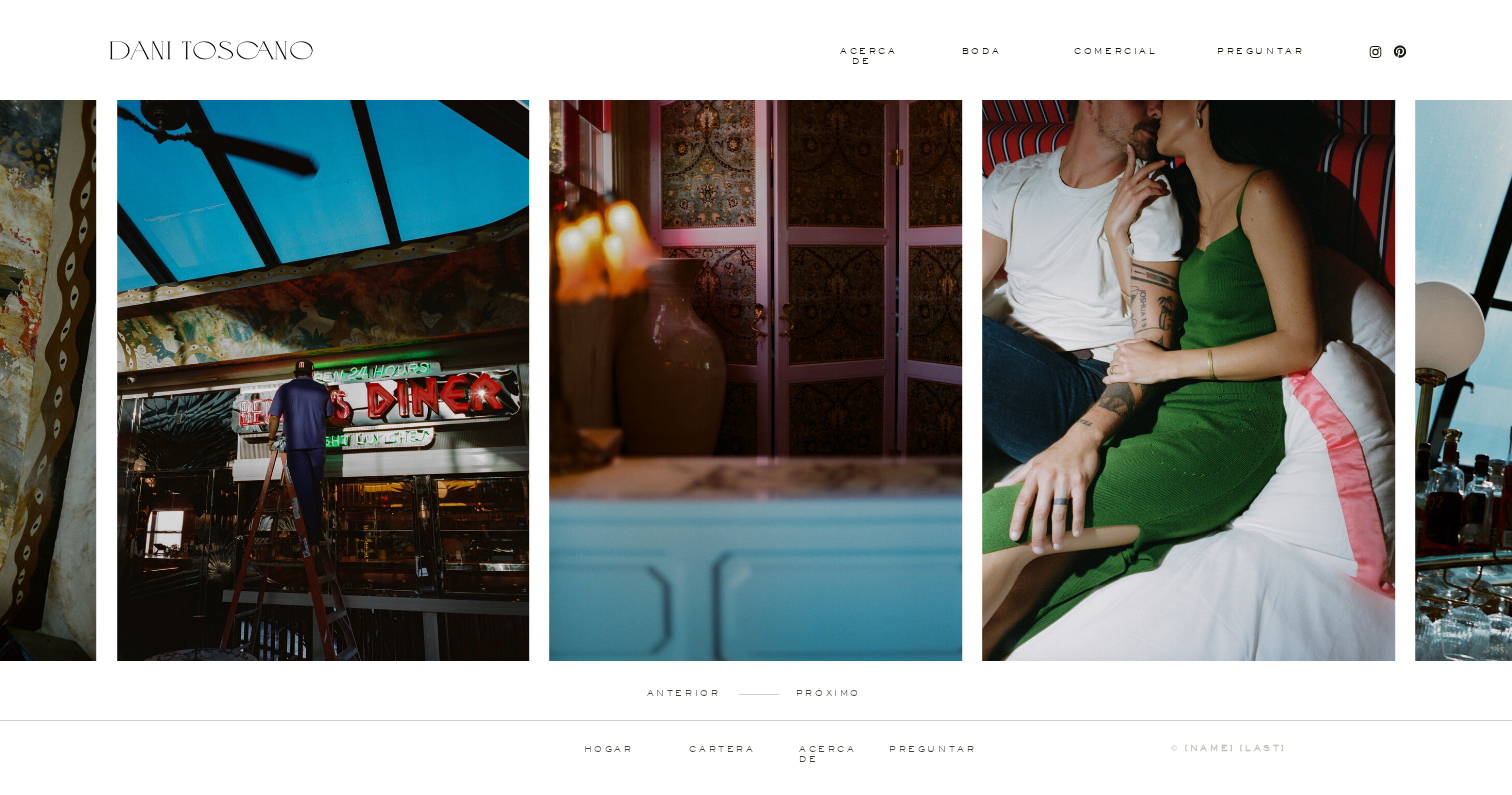 click on "próximo" at bounding box center [828, 693] 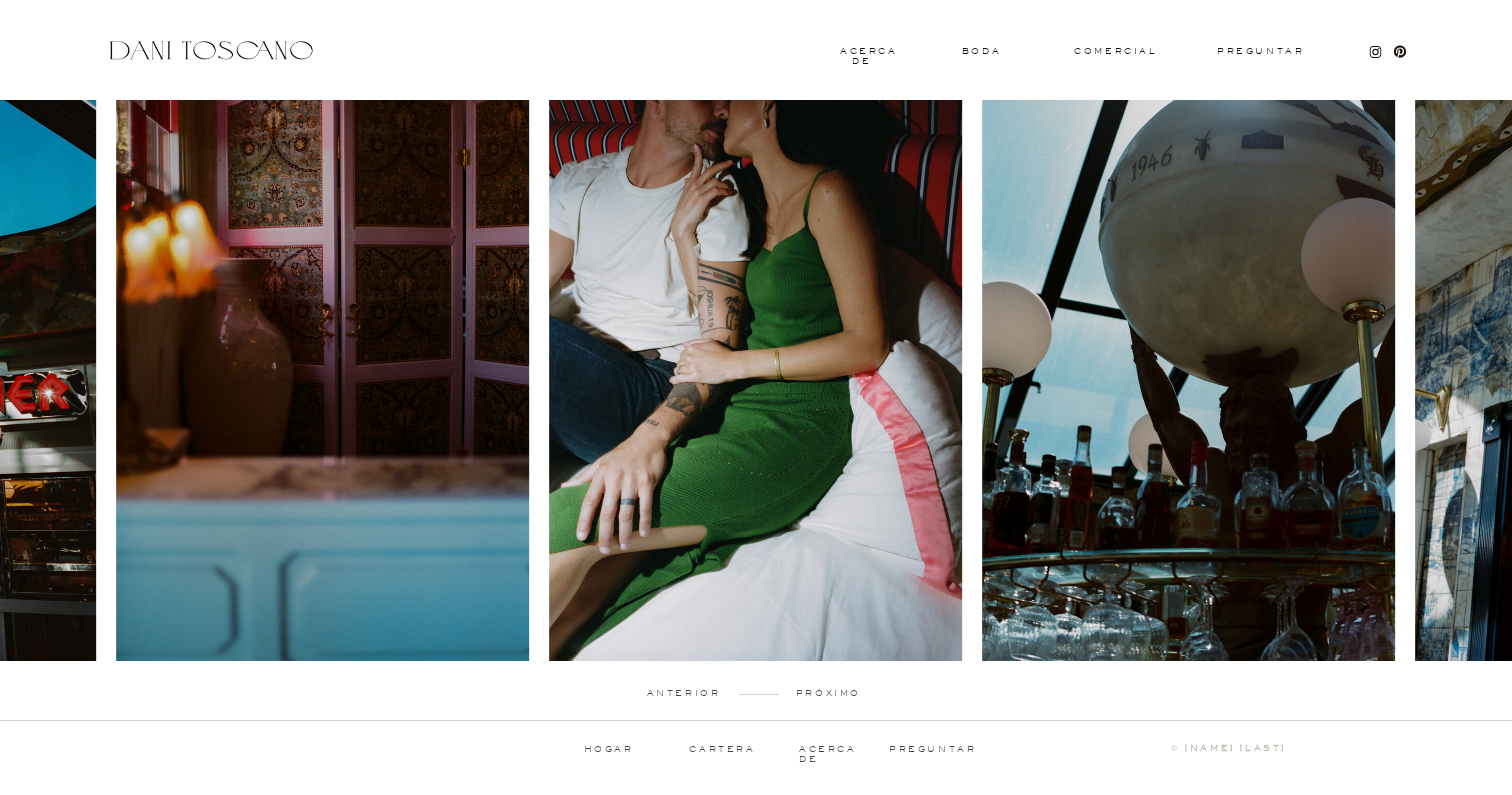 click on "próximo" at bounding box center (828, 693) 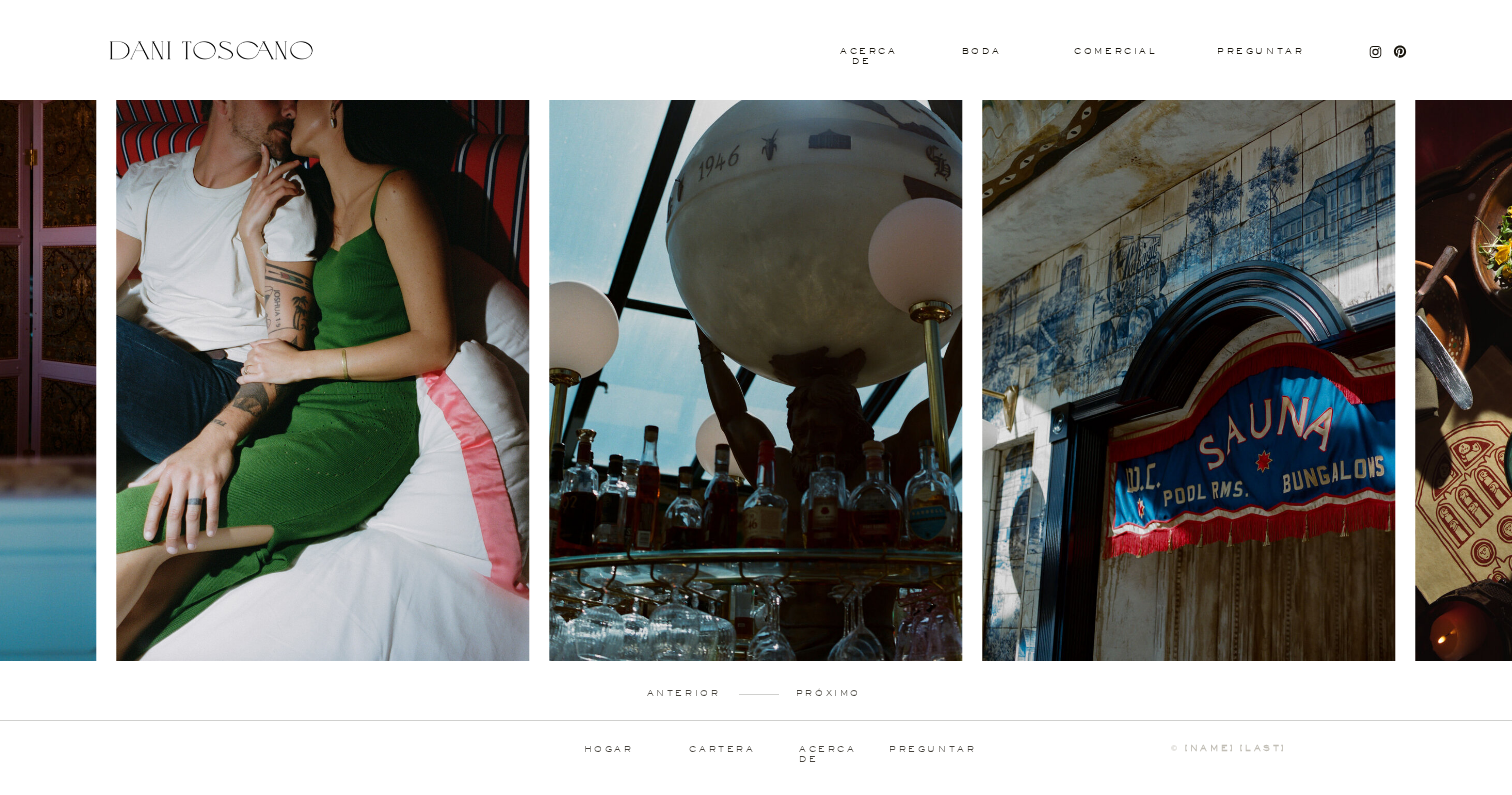 click on "próximo" at bounding box center (828, 693) 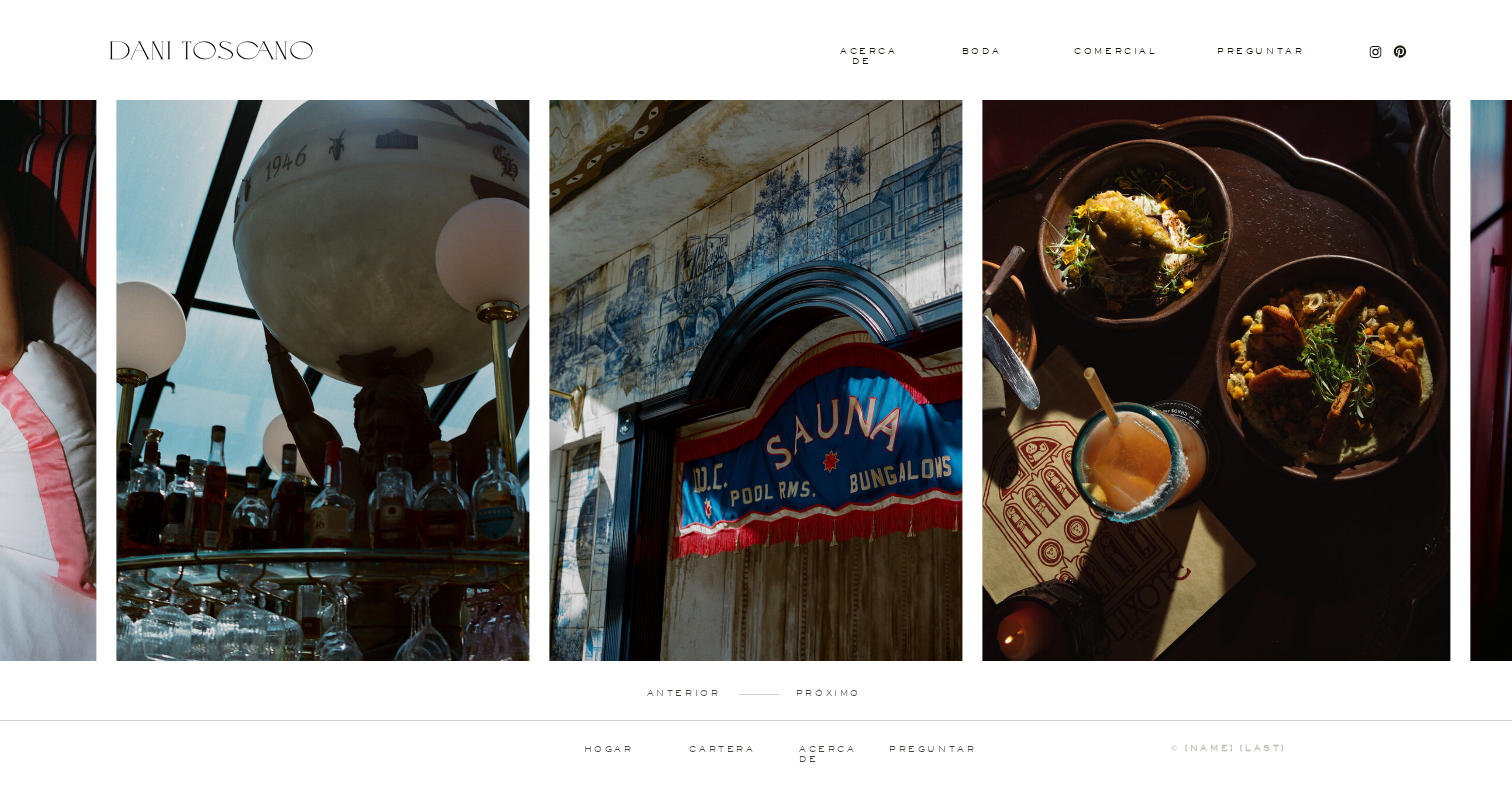 click on "próximo" at bounding box center (828, 693) 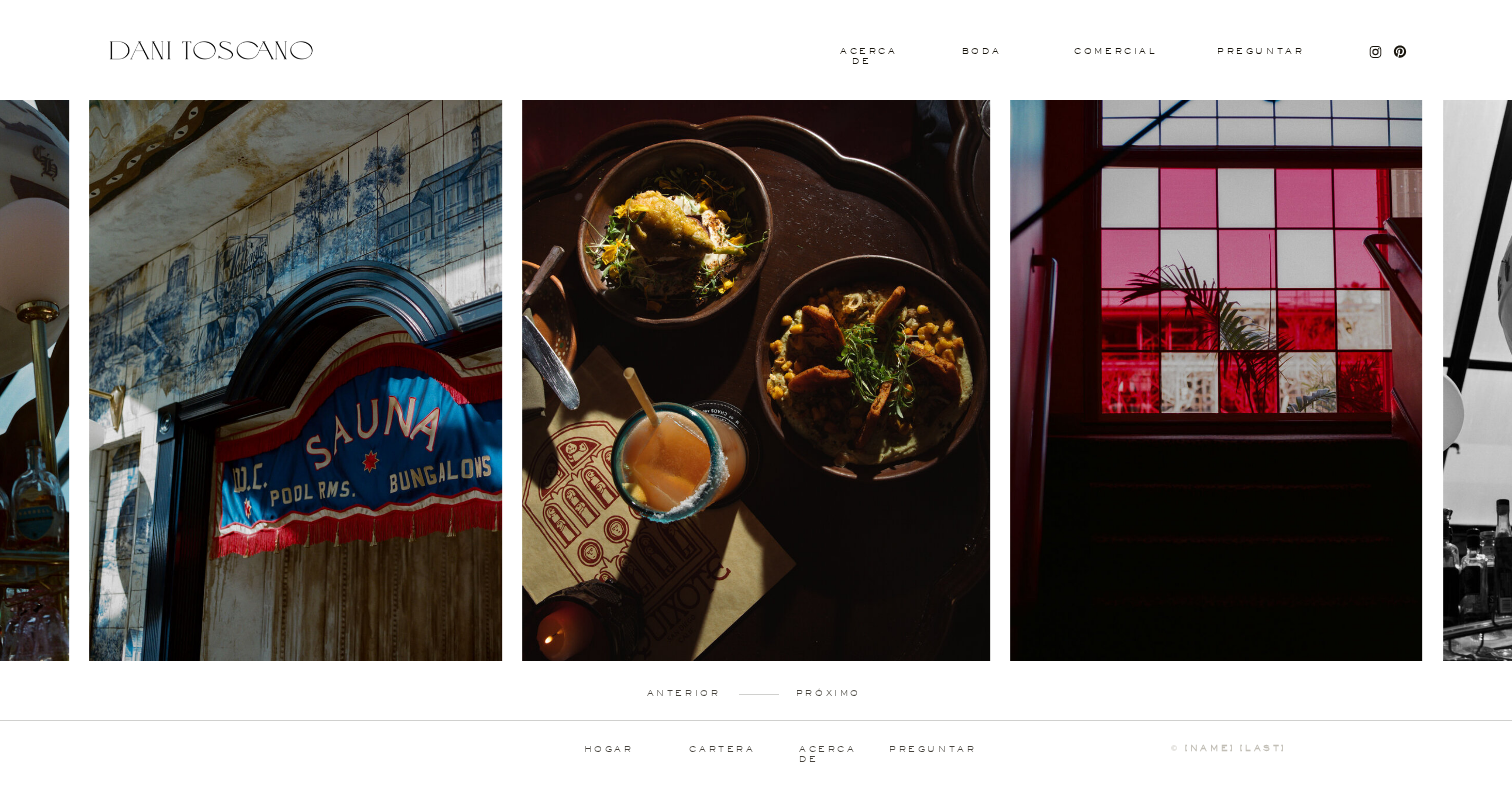 click on "próximo" at bounding box center [828, 693] 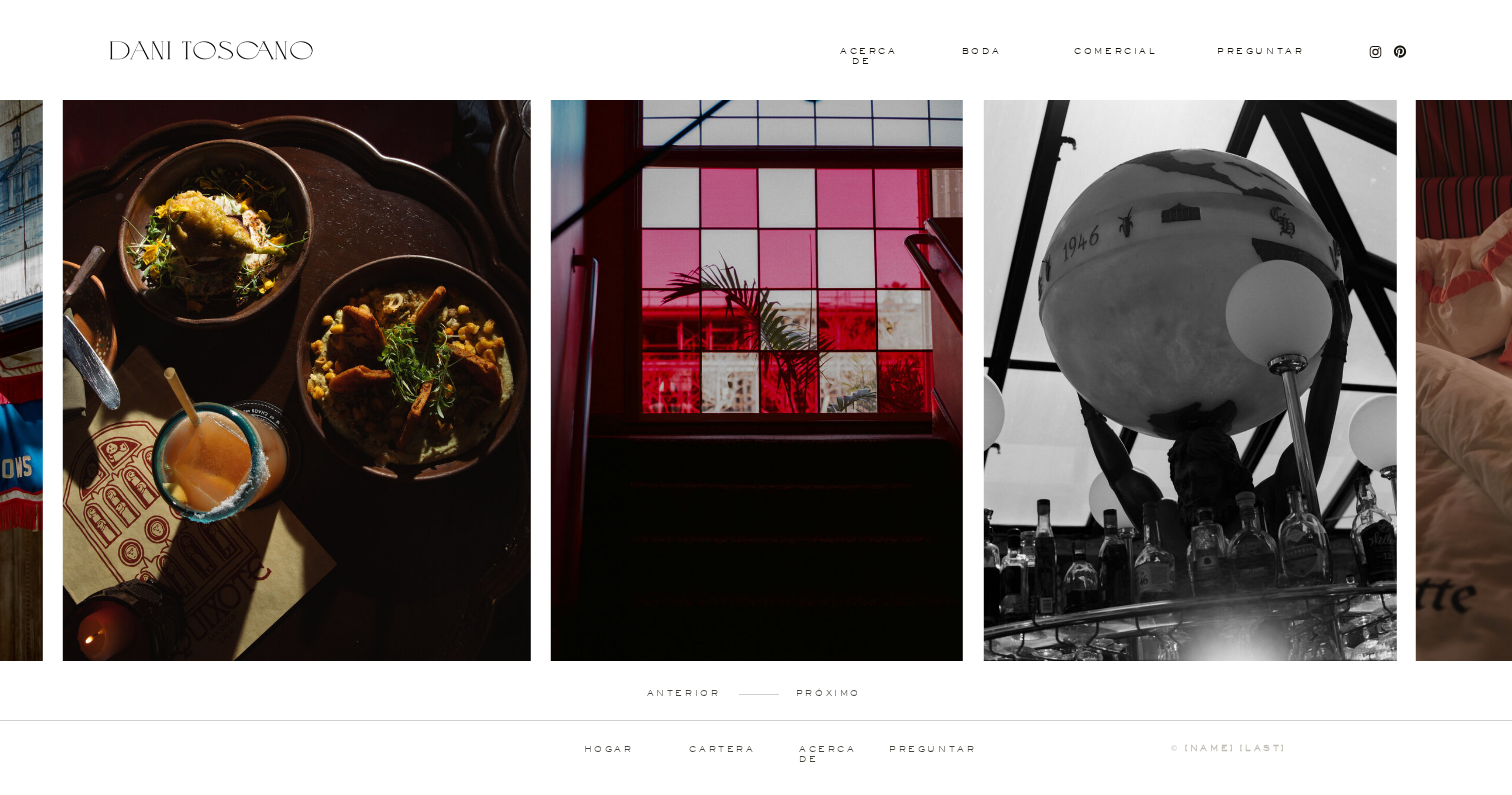 click on "próximo" at bounding box center [828, 693] 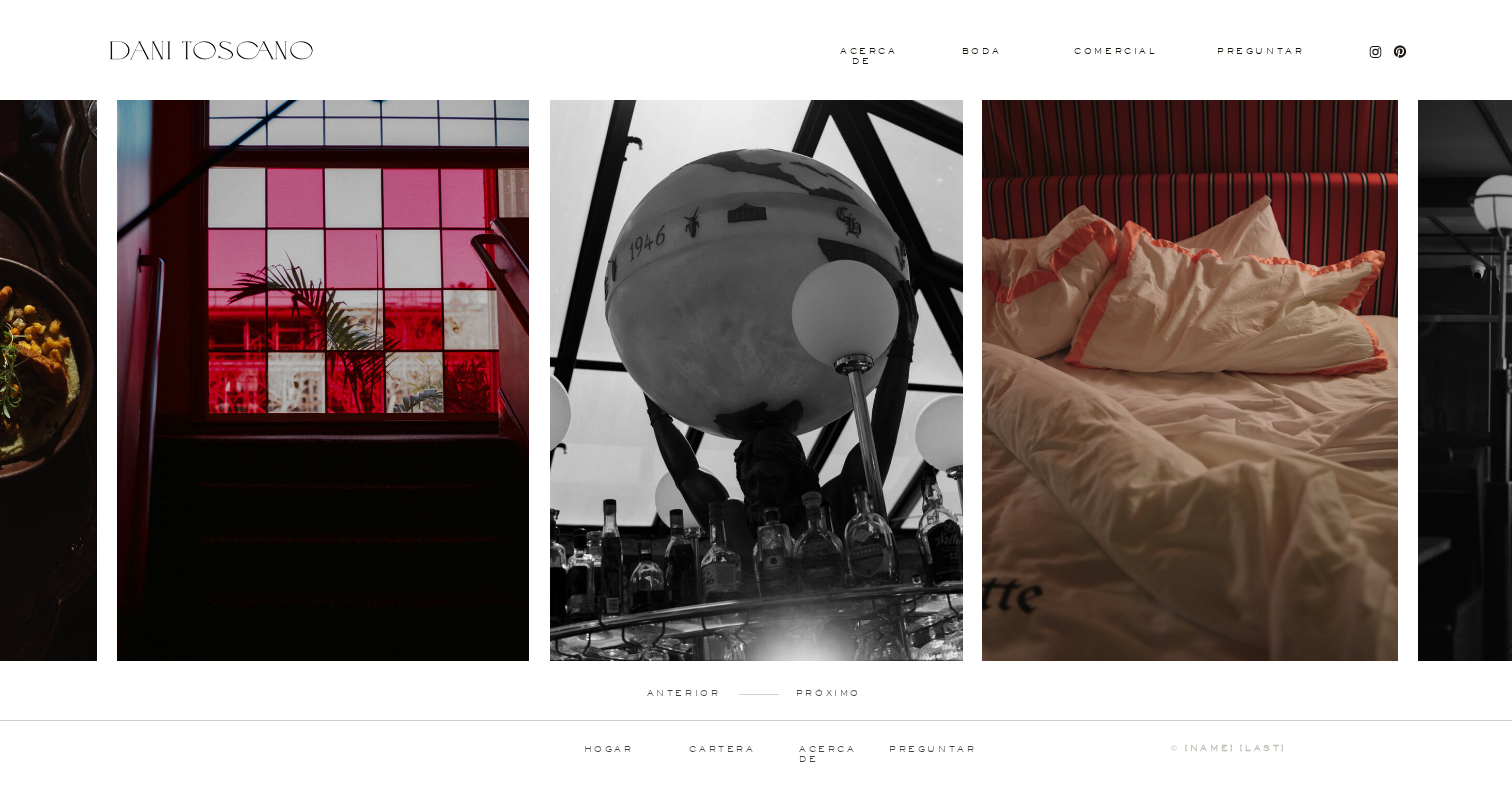 click on "próximo" at bounding box center [828, 693] 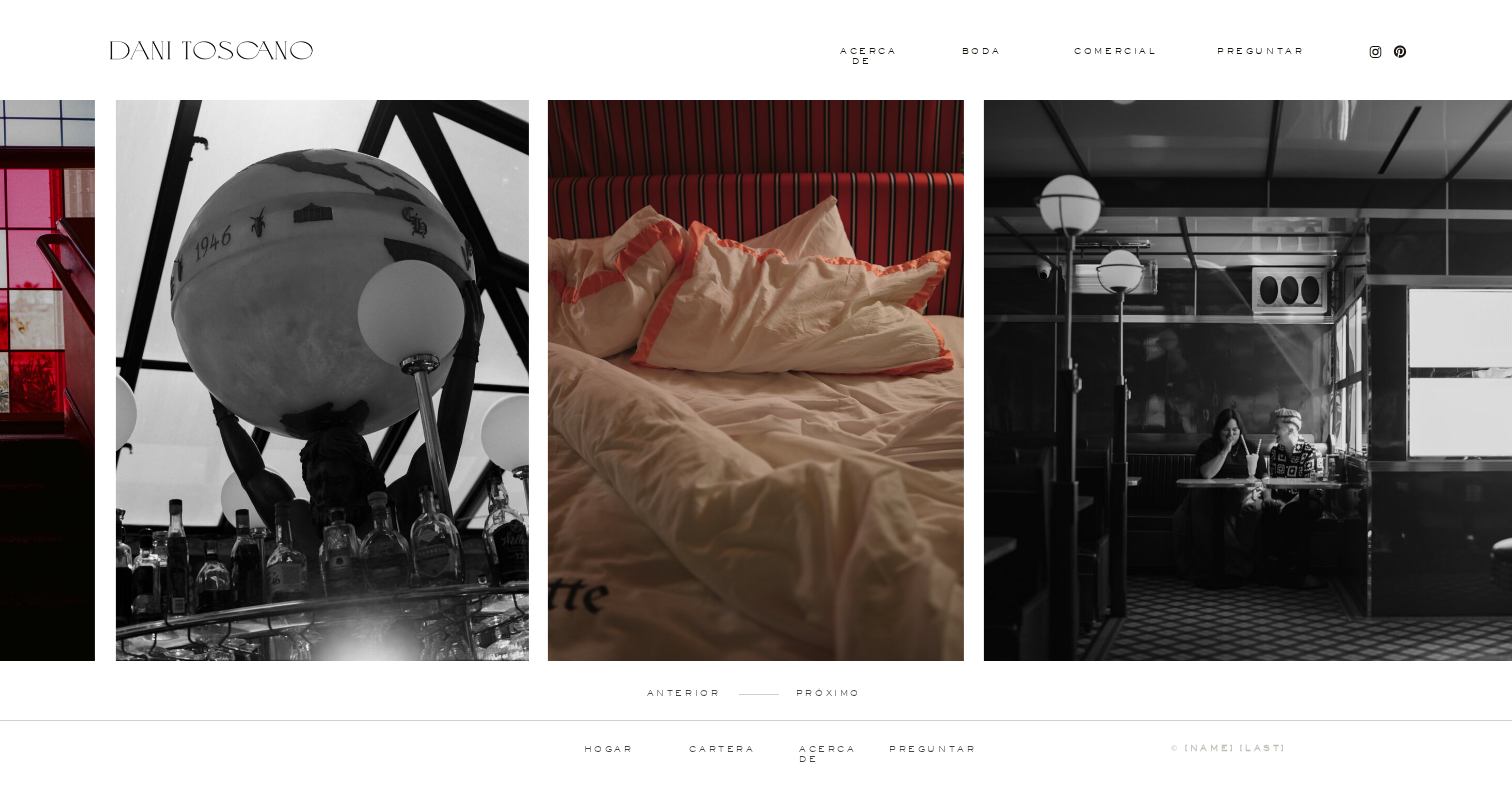 click on "Preguntar comercial boda Acerca de
anterior próximo cartera acerca de preguntar  ↑ volver arriba © [NAME] [LAST] hogar
Preguntar comercial boda Acerca de
Preguntar Blog Cartera Acerca de
bodas compromiso editorial" at bounding box center [756, 356] 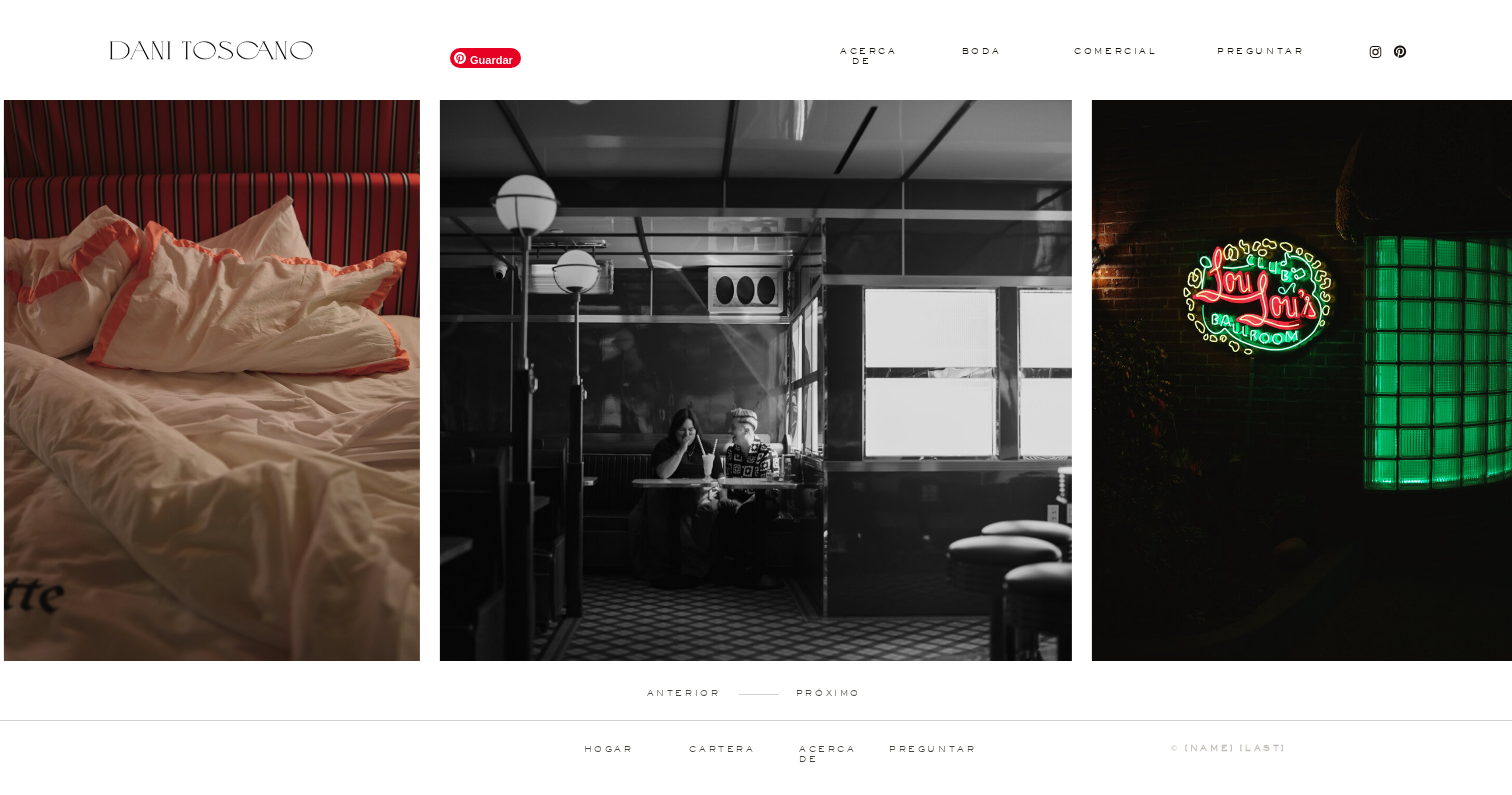 scroll, scrollTop: 0, scrollLeft: 0, axis: both 